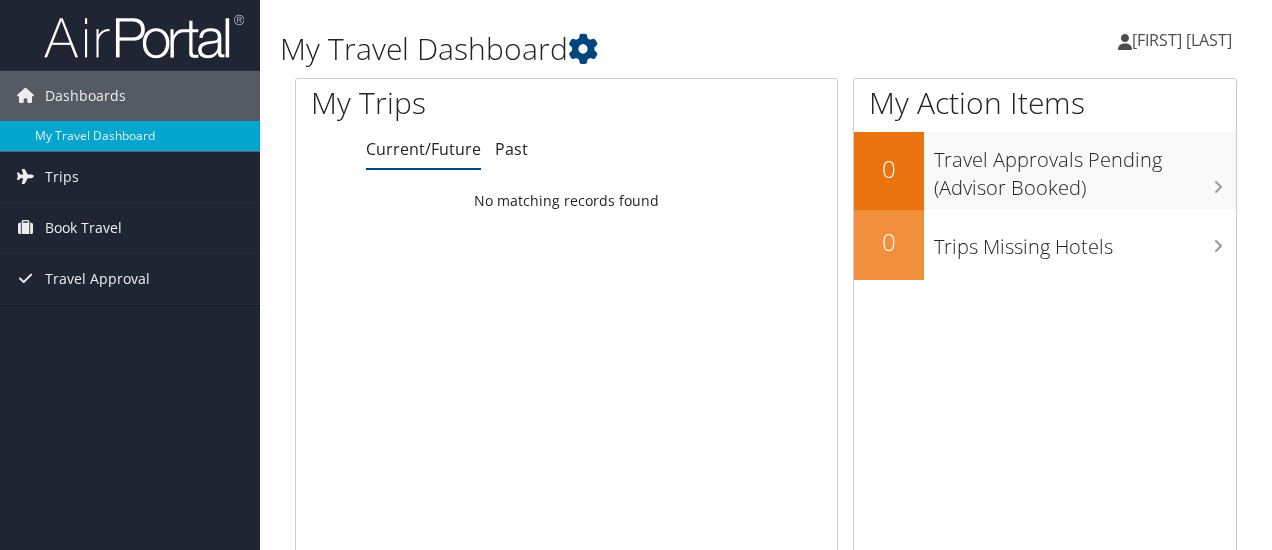 scroll, scrollTop: 0, scrollLeft: 0, axis: both 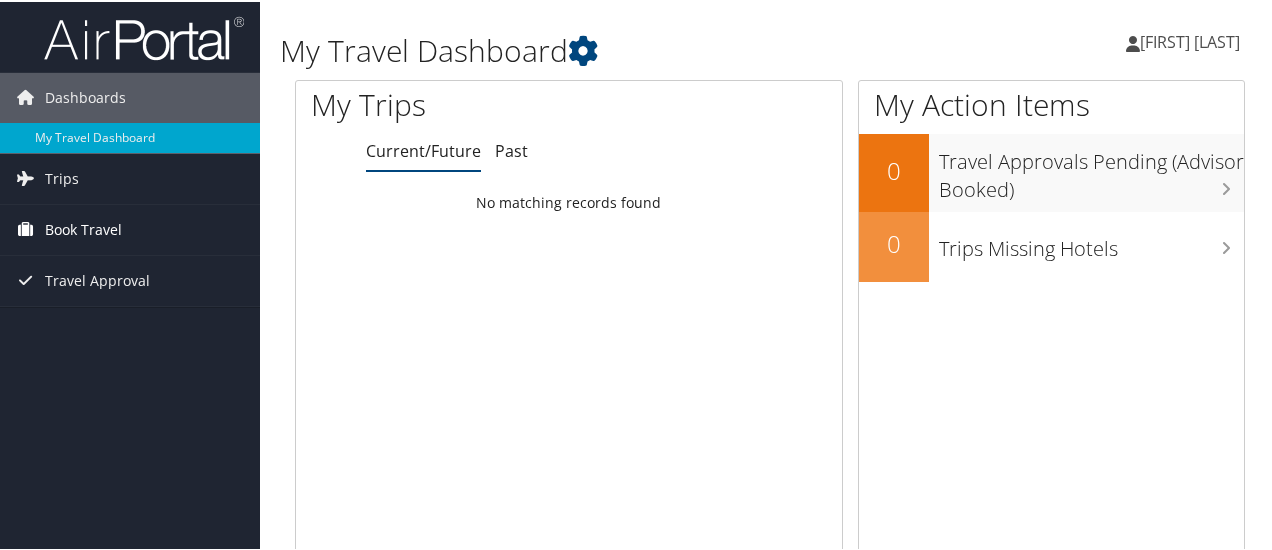 click on "Book Travel" at bounding box center [83, 228] 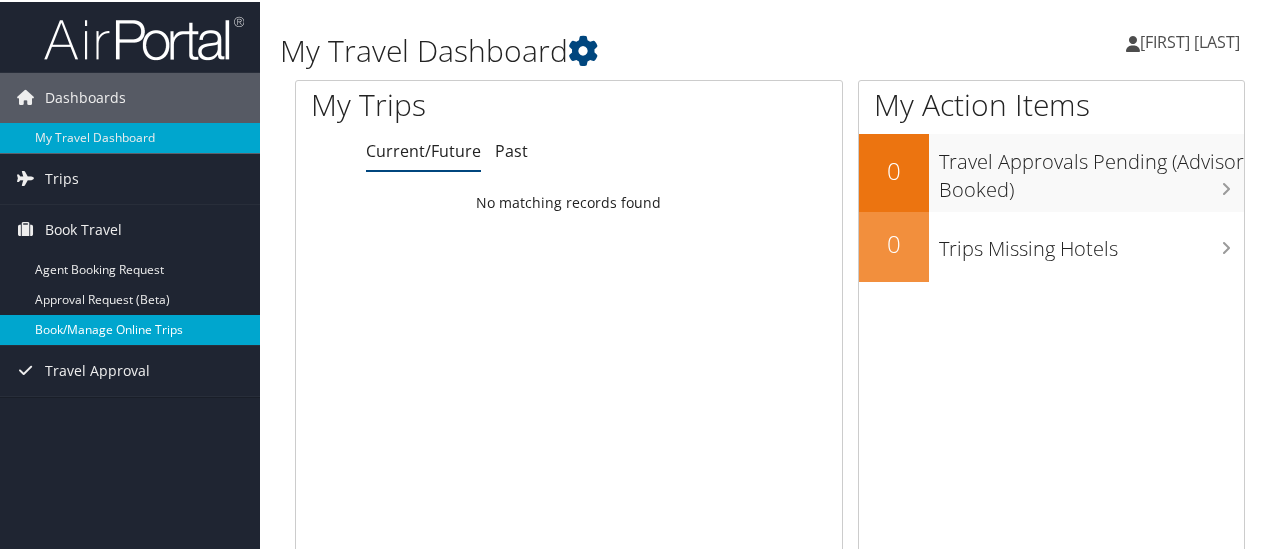 click on "Book/Manage Online Trips" at bounding box center (130, 328) 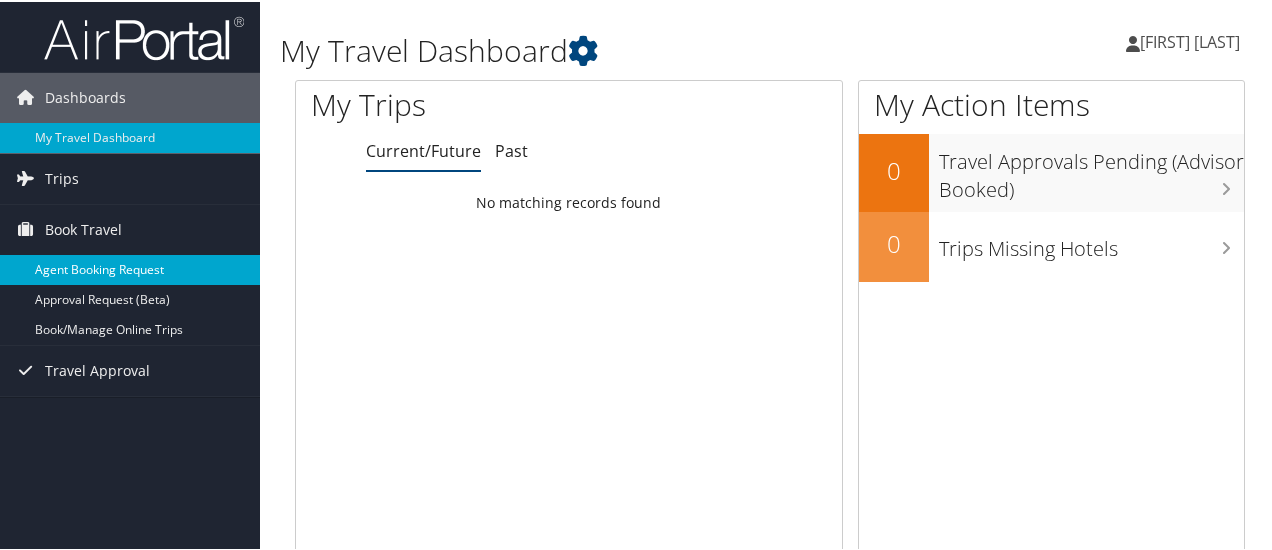 click on "Agent Booking Request" at bounding box center [130, 268] 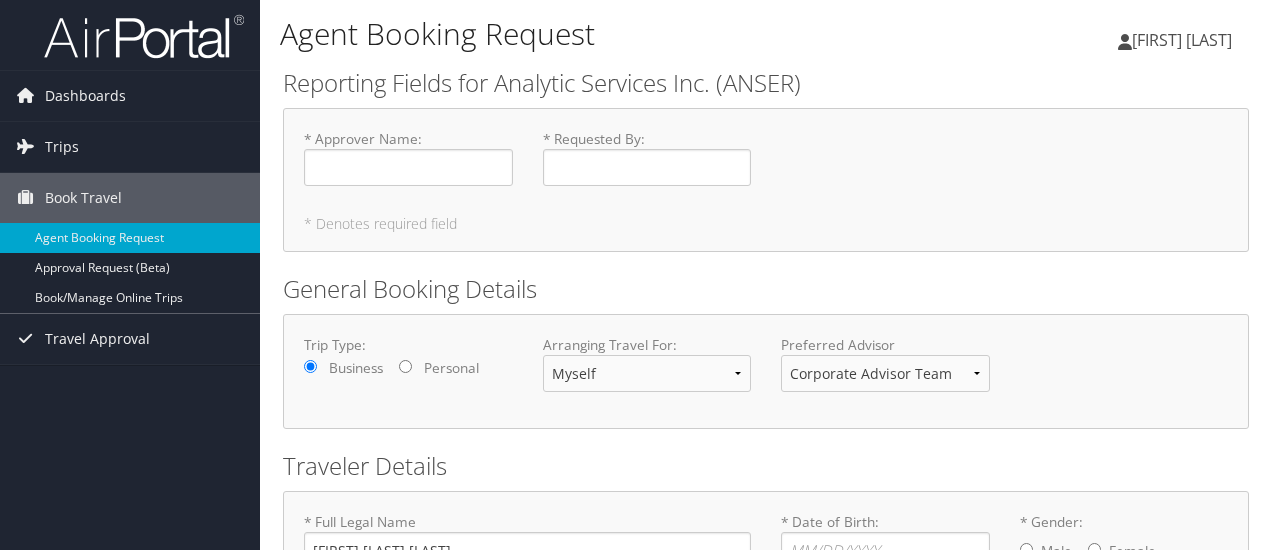scroll, scrollTop: 0, scrollLeft: 0, axis: both 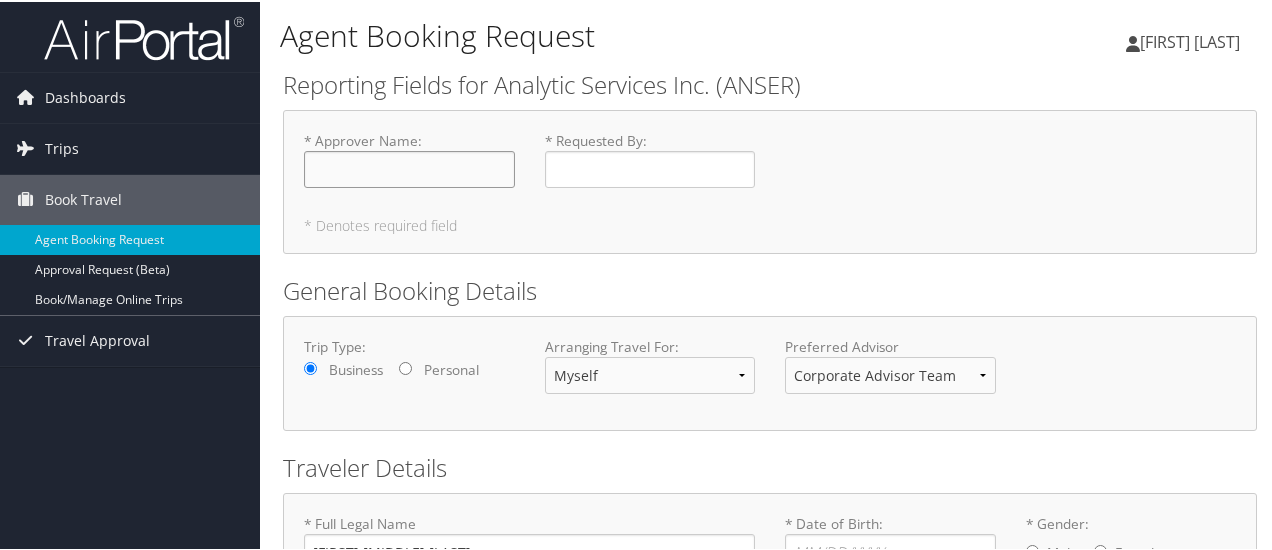 click on "*   Approver Name : Required" at bounding box center [409, 167] 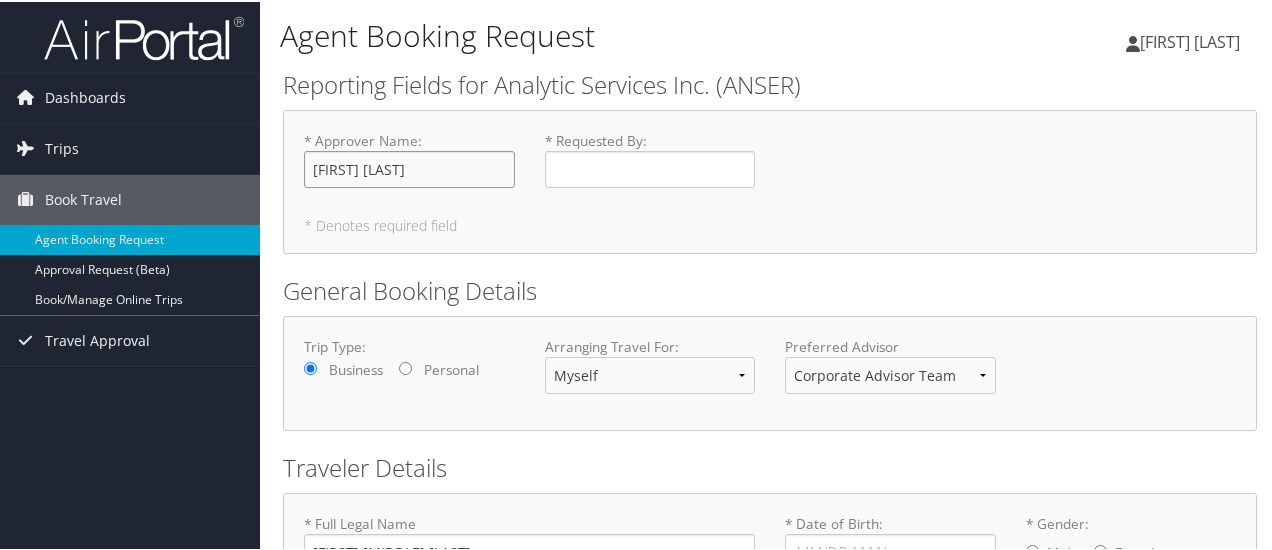 type on "[FIRST] [LAST]" 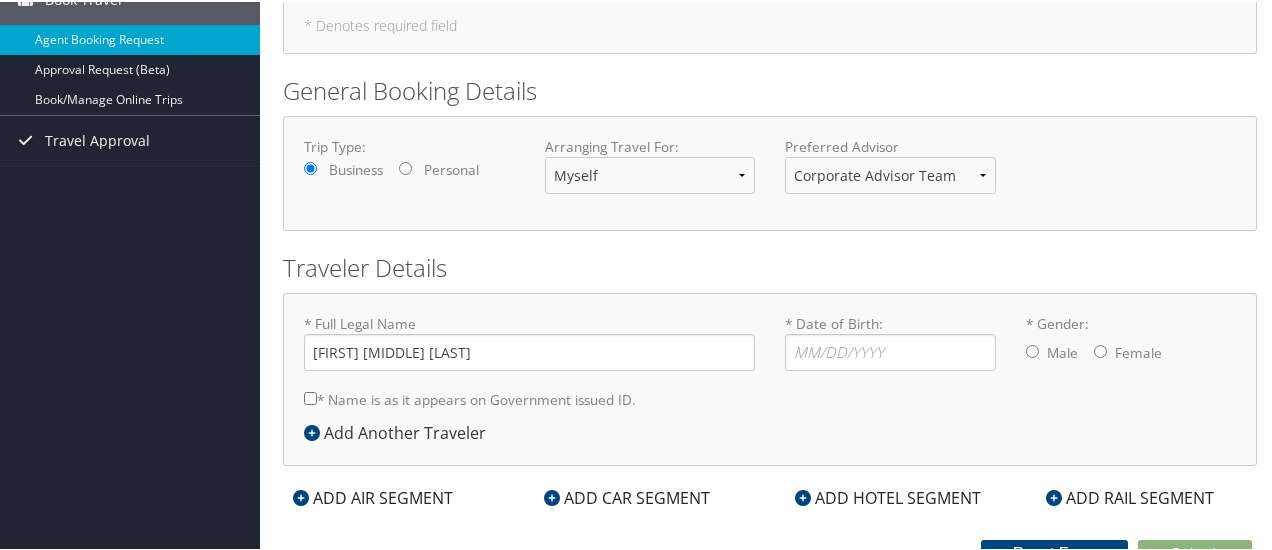 scroll, scrollTop: 217, scrollLeft: 0, axis: vertical 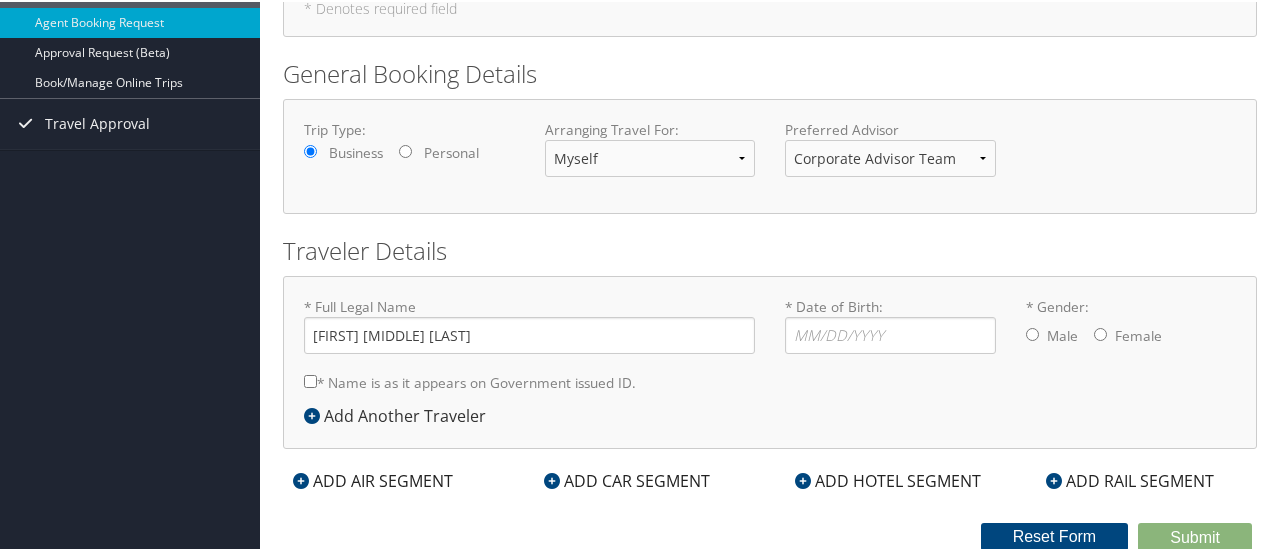 type on "[FIRST] [LAST]" 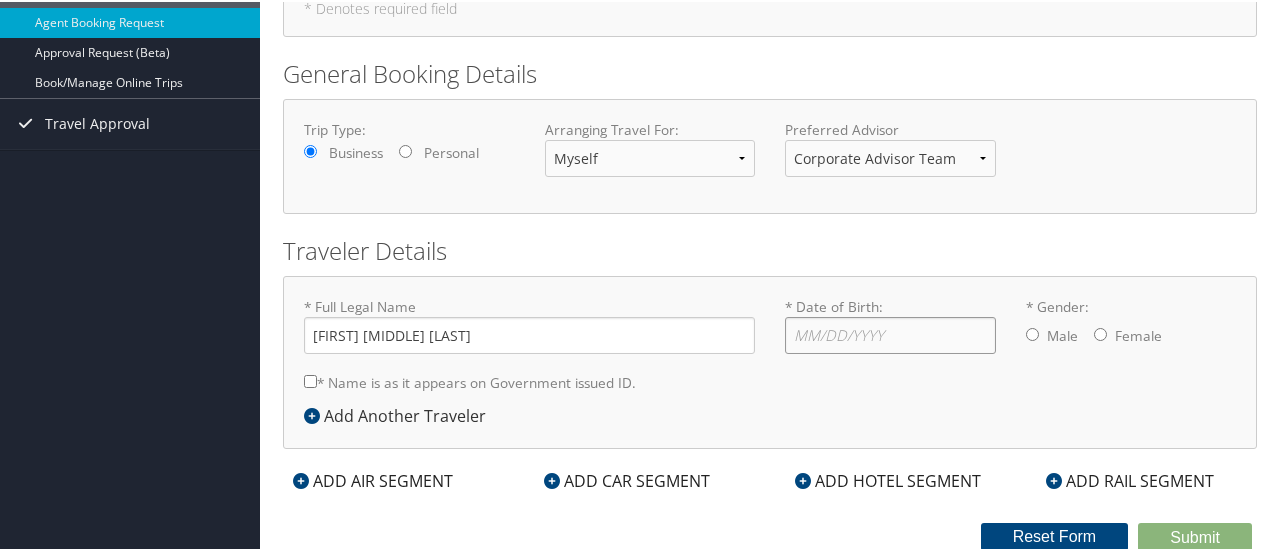click on "* Date of Birth: Invalid Date" at bounding box center [890, 333] 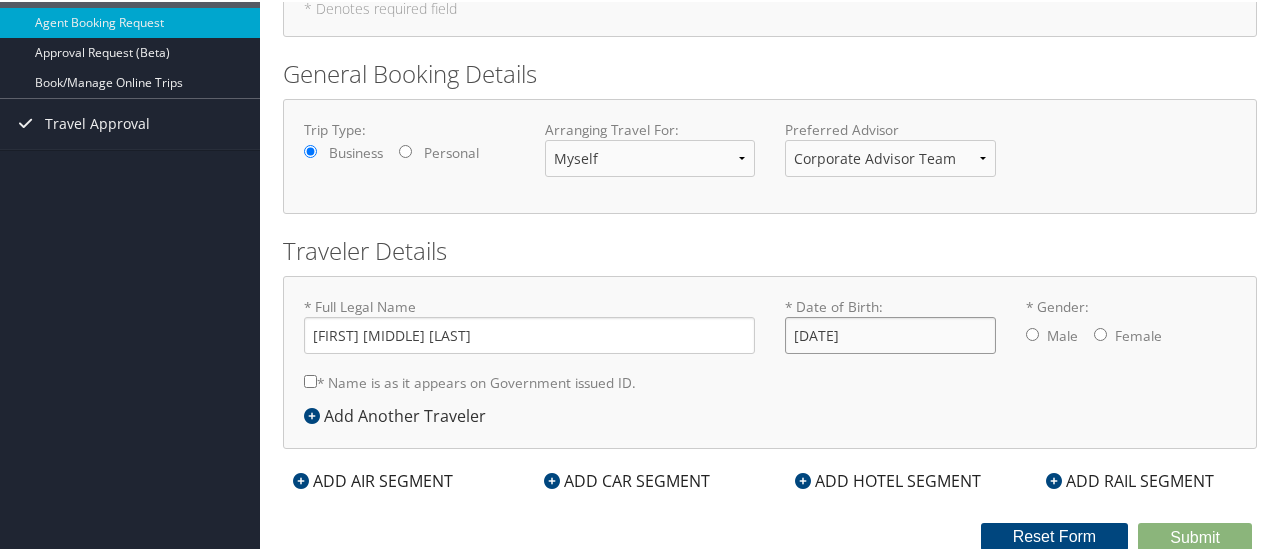 type on "[DATE]" 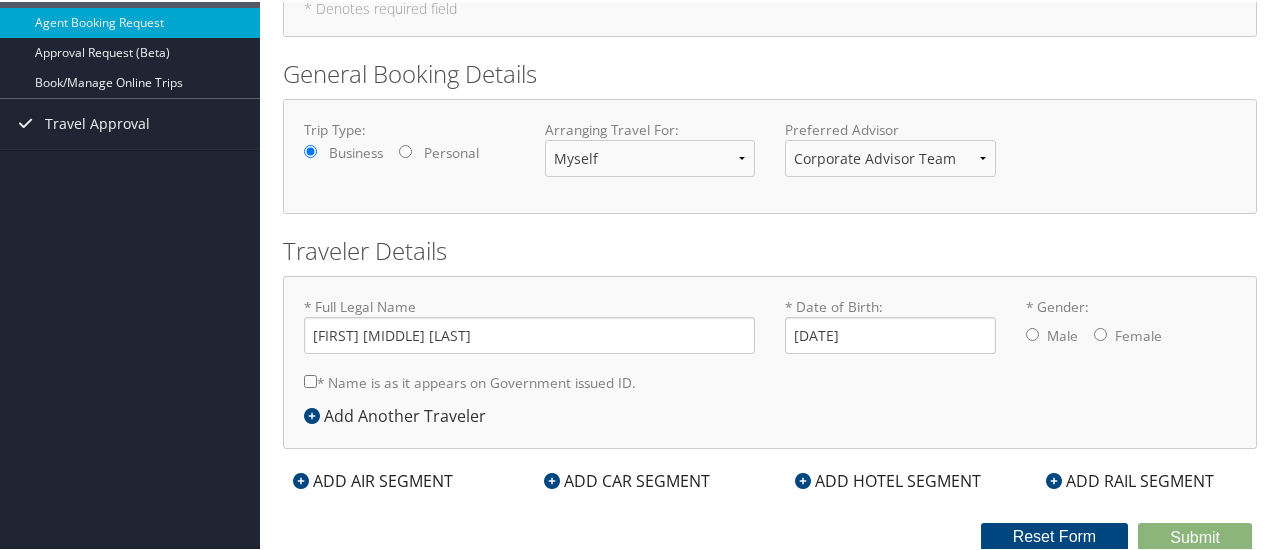 click on "* Gender:  Male Female" at bounding box center (1032, 332) 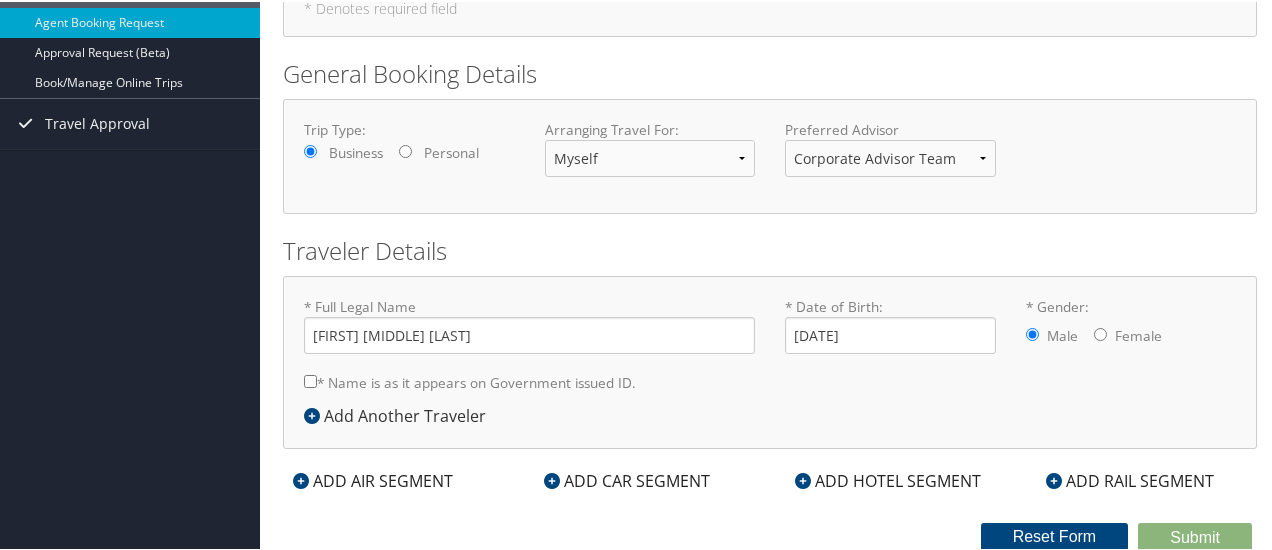 click on "* Name is as it appears on Government issued ID." at bounding box center [310, 379] 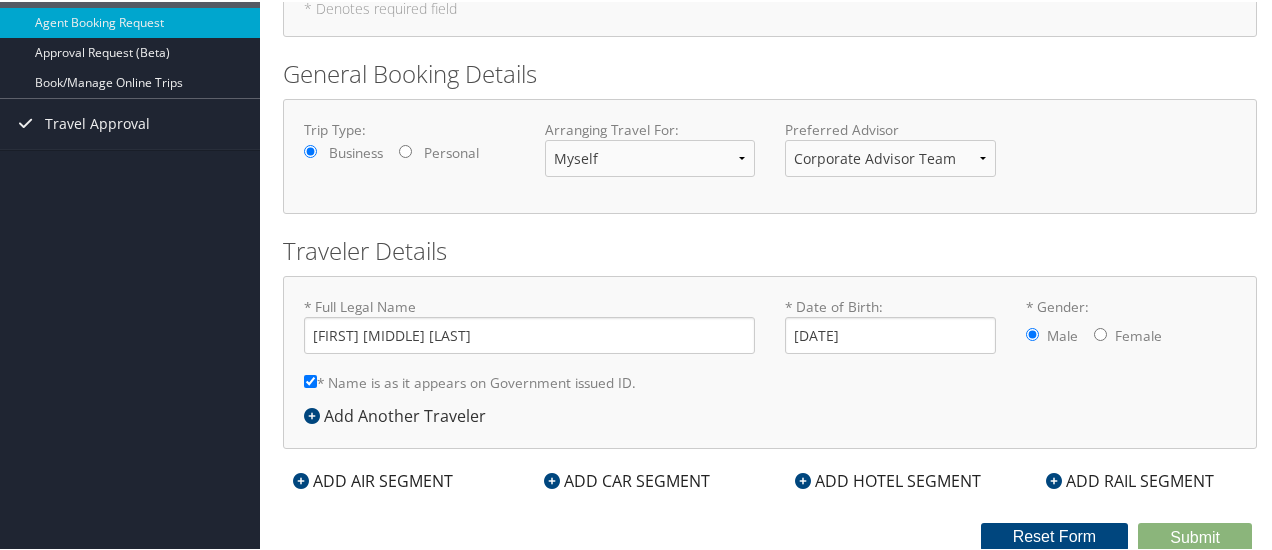 click at bounding box center [301, 479] 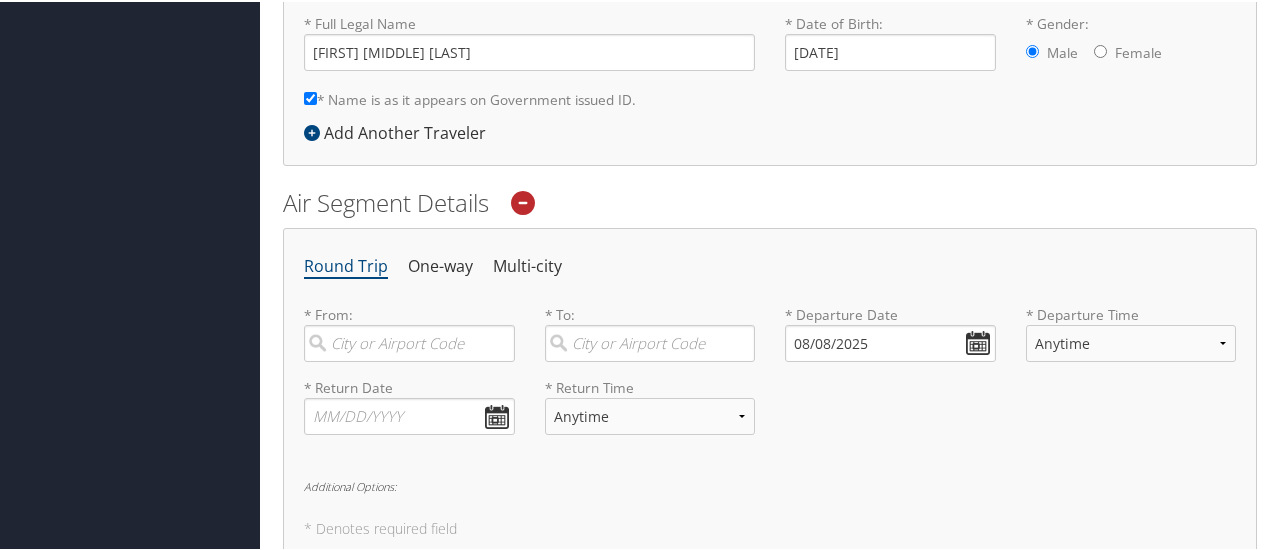 scroll, scrollTop: 632, scrollLeft: 0, axis: vertical 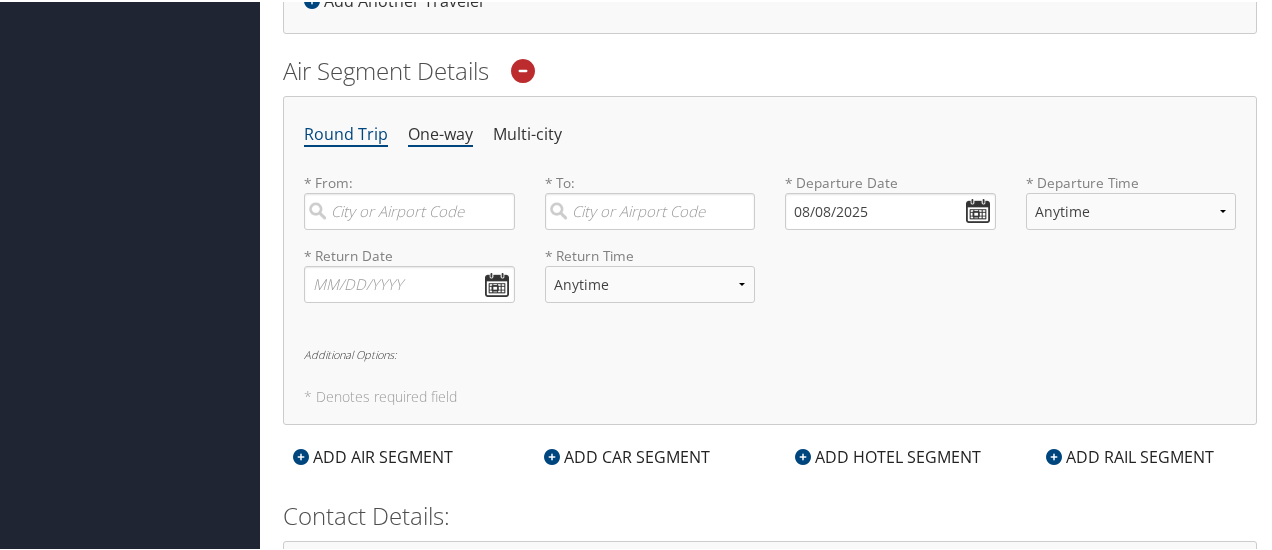 click on "One-way" at bounding box center (440, 133) 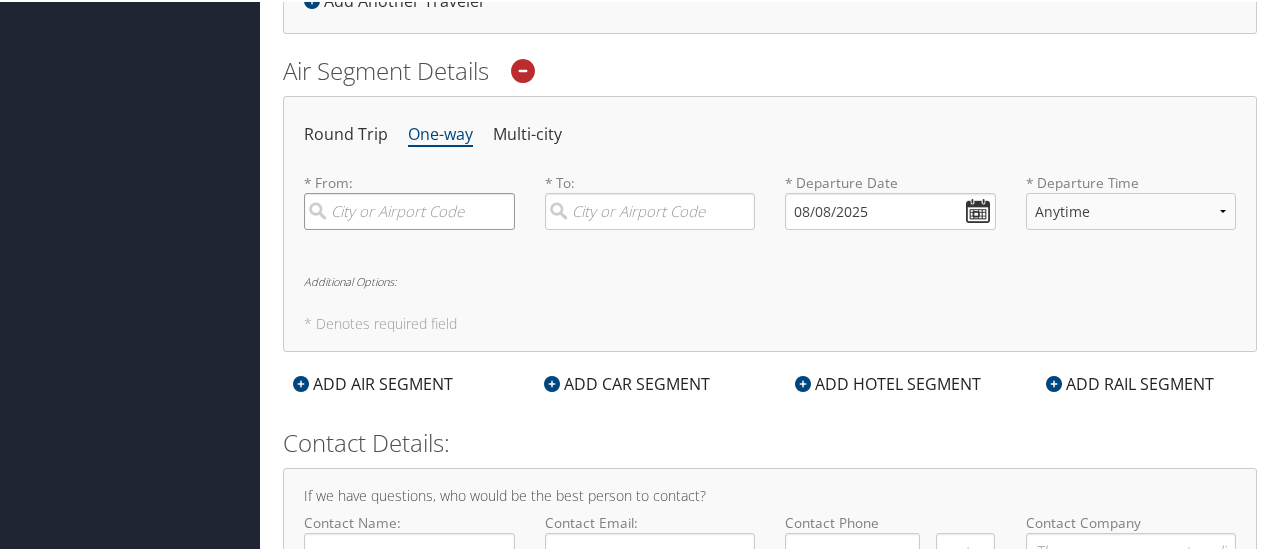 click at bounding box center [409, 209] 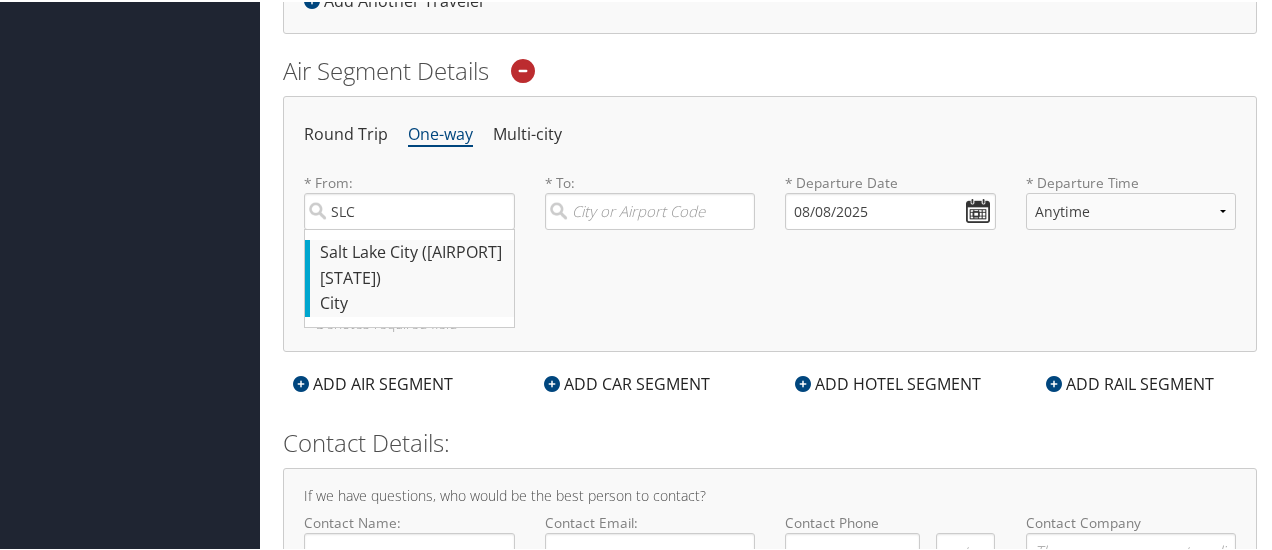 click on "[CITY] ([AIRPORT] [STATE])" at bounding box center [412, 263] 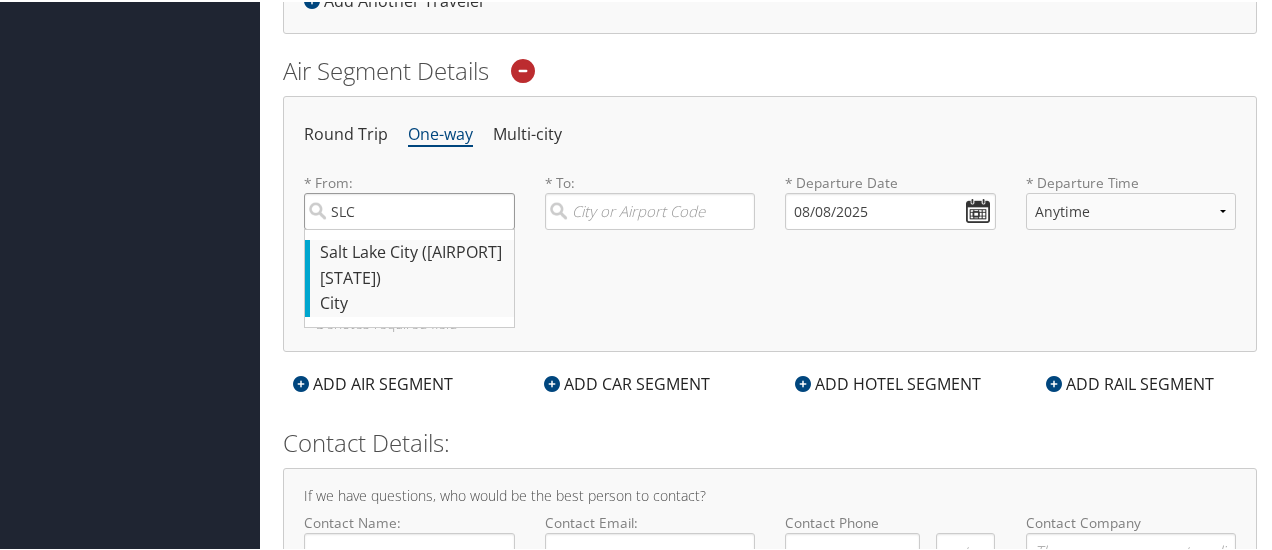 click on "SLC" at bounding box center [409, 209] 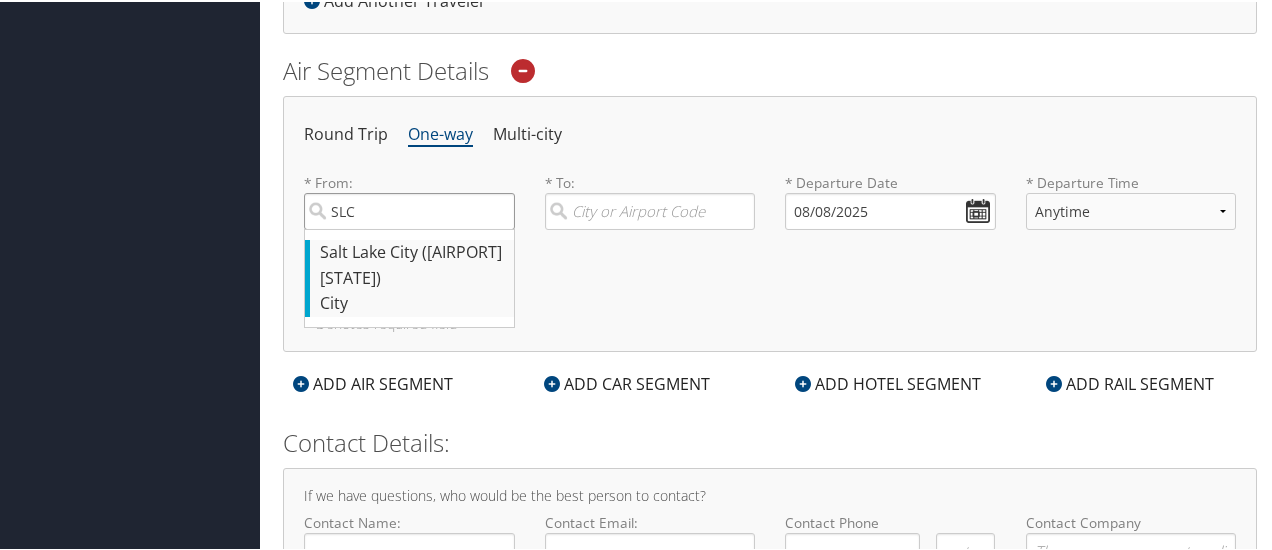 type on "[CITY] ([AIRPORT] [STATE])" 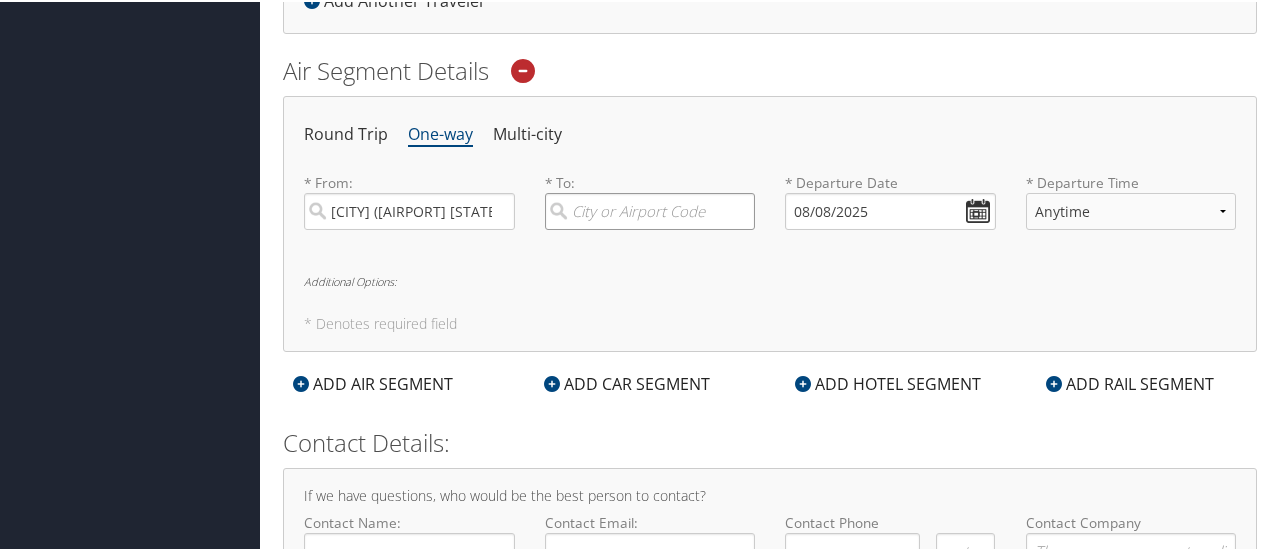 click at bounding box center (650, 209) 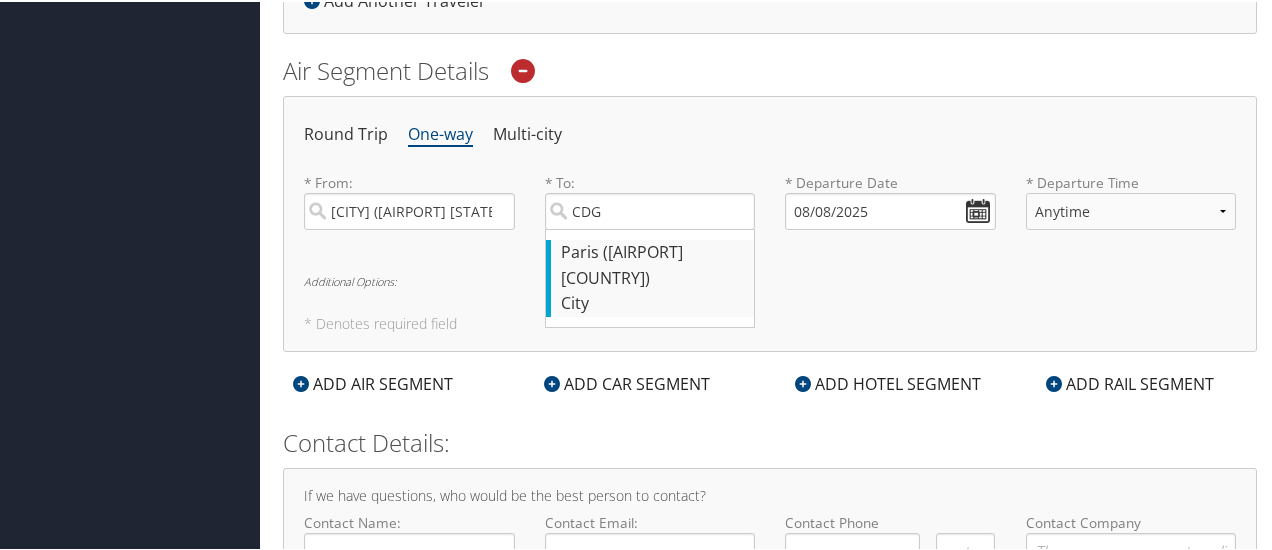click on "[CITY] ([AIRPORT] [COUNTRY])" at bounding box center [653, 263] 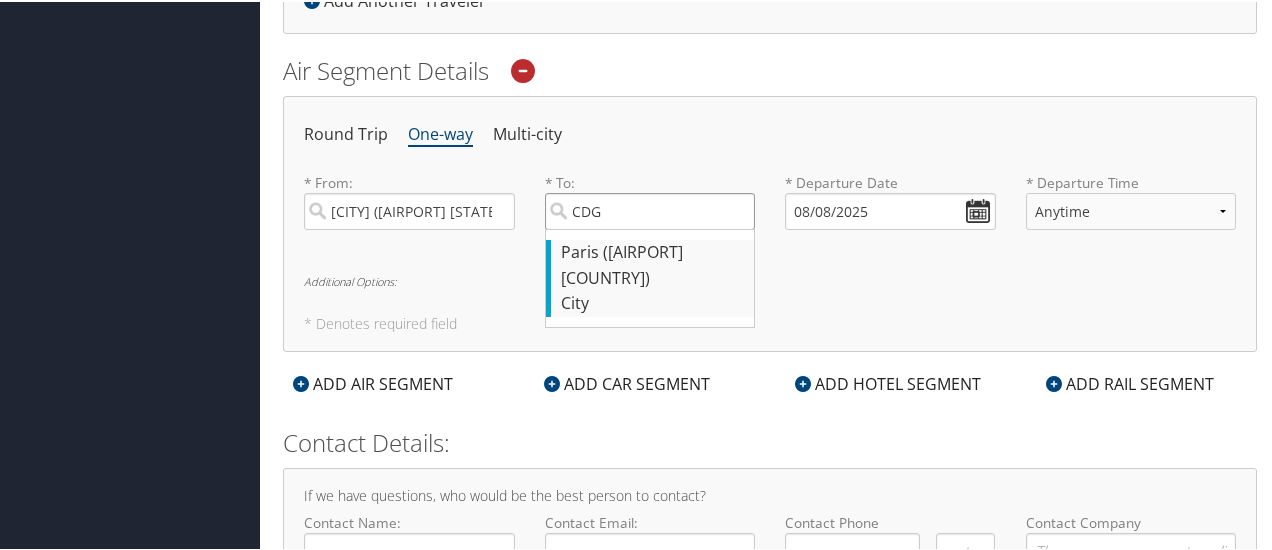 click on "CDG" at bounding box center [650, 209] 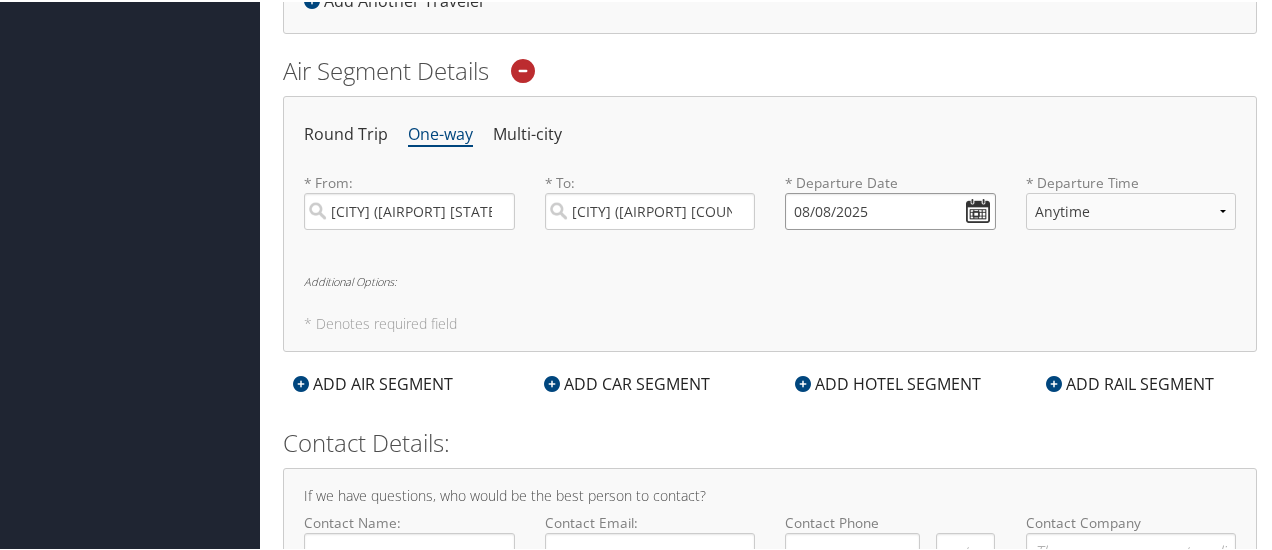 click on "08/08/2025" at bounding box center (890, 209) 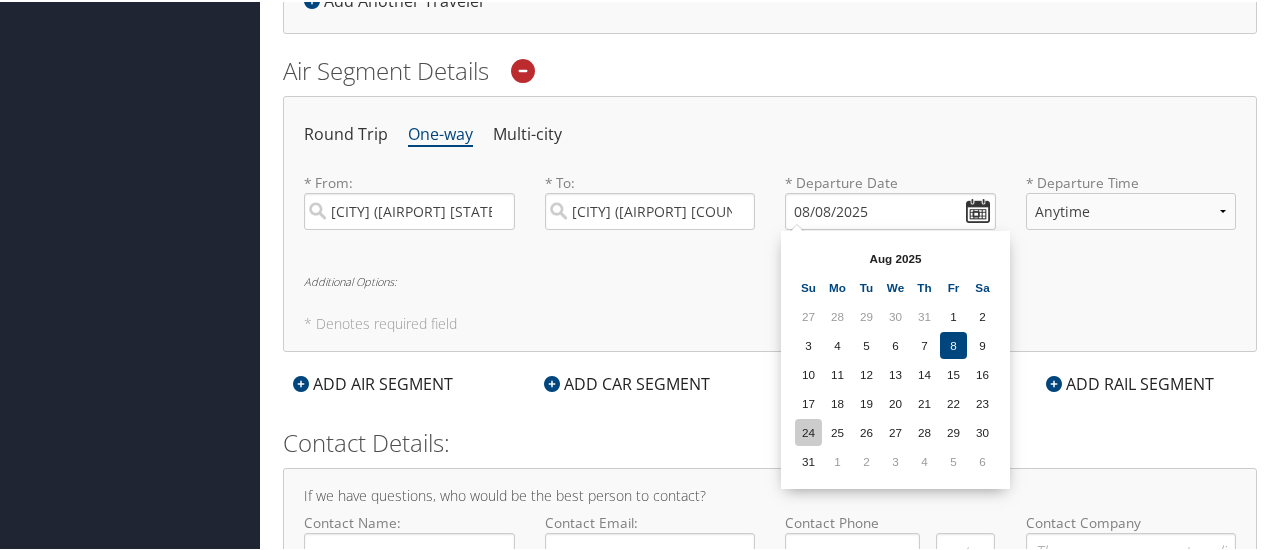 click on "24" at bounding box center (808, 430) 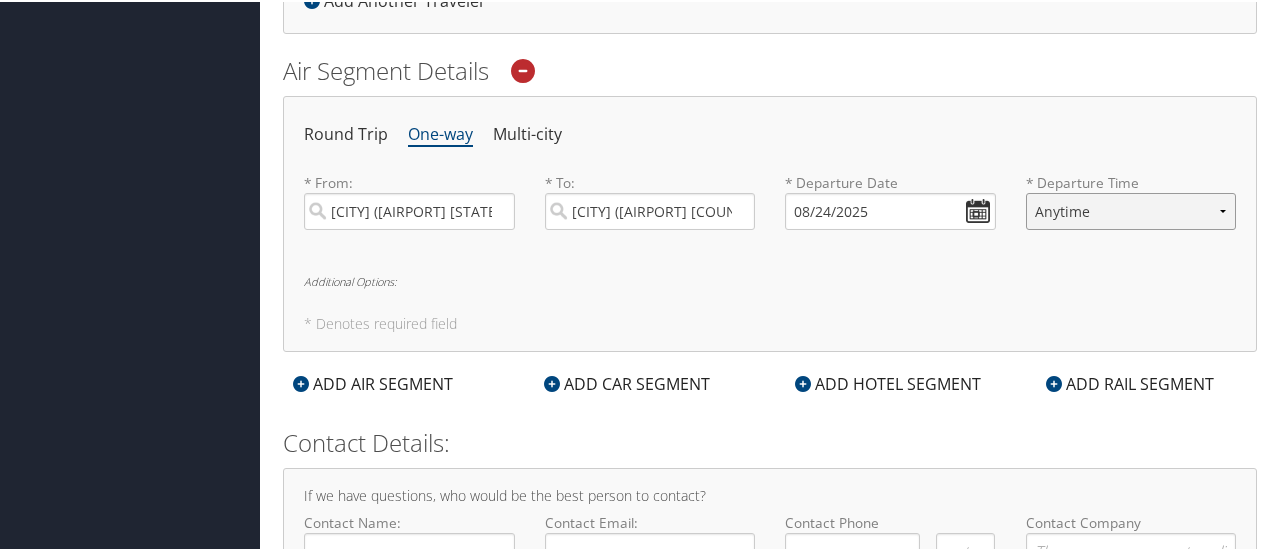 select on "9:00 PM" 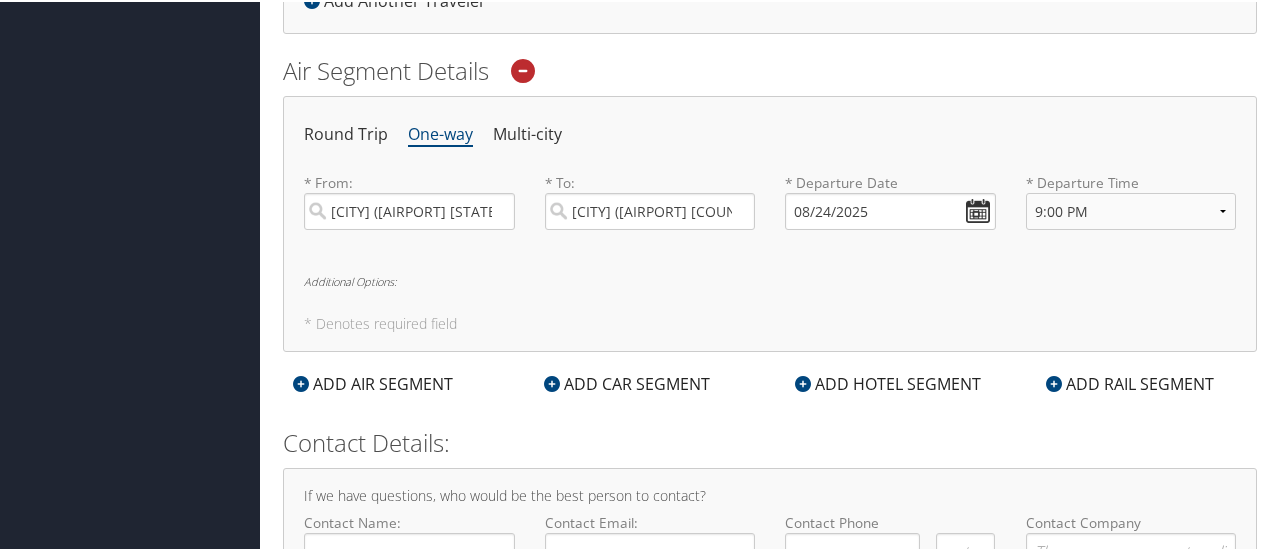 click on "Additional Options:" at bounding box center [770, 279] 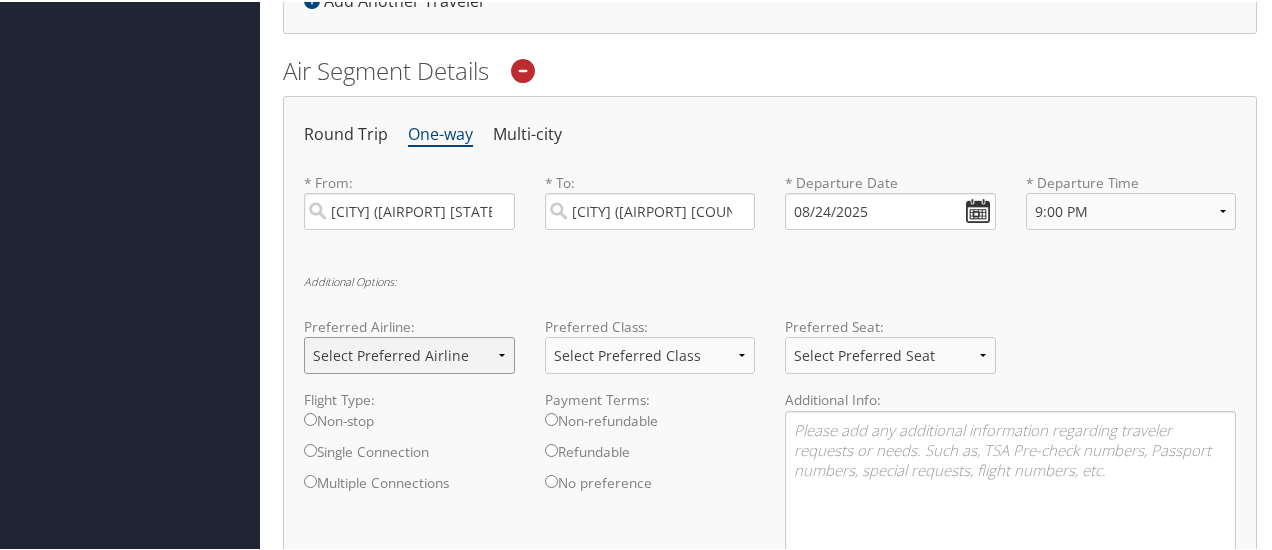 scroll, scrollTop: 719, scrollLeft: 0, axis: vertical 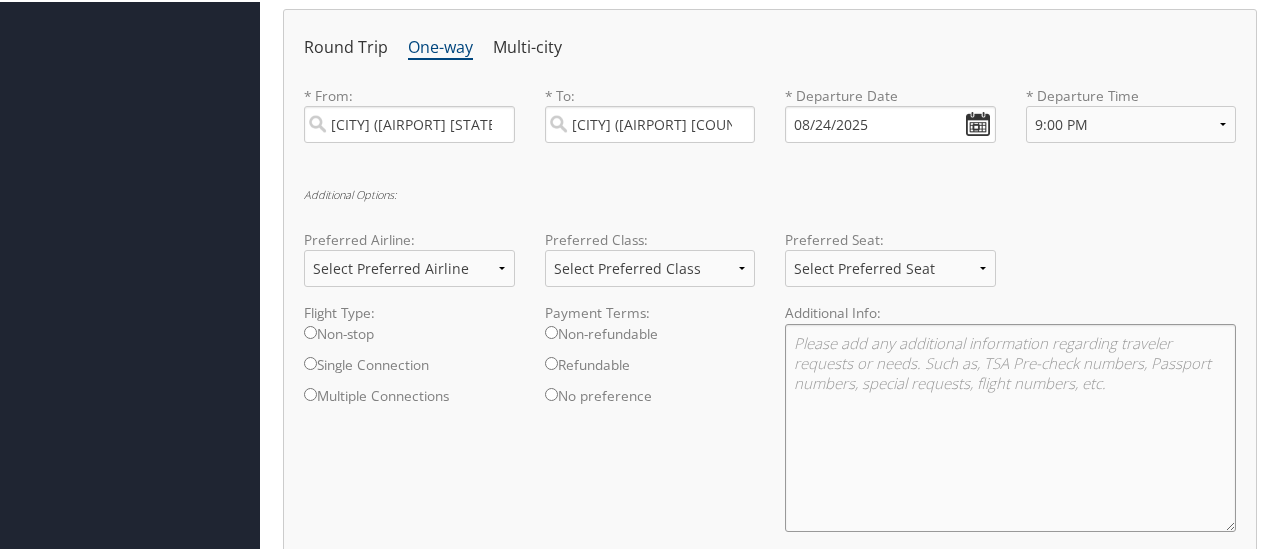 click at bounding box center [1010, 426] 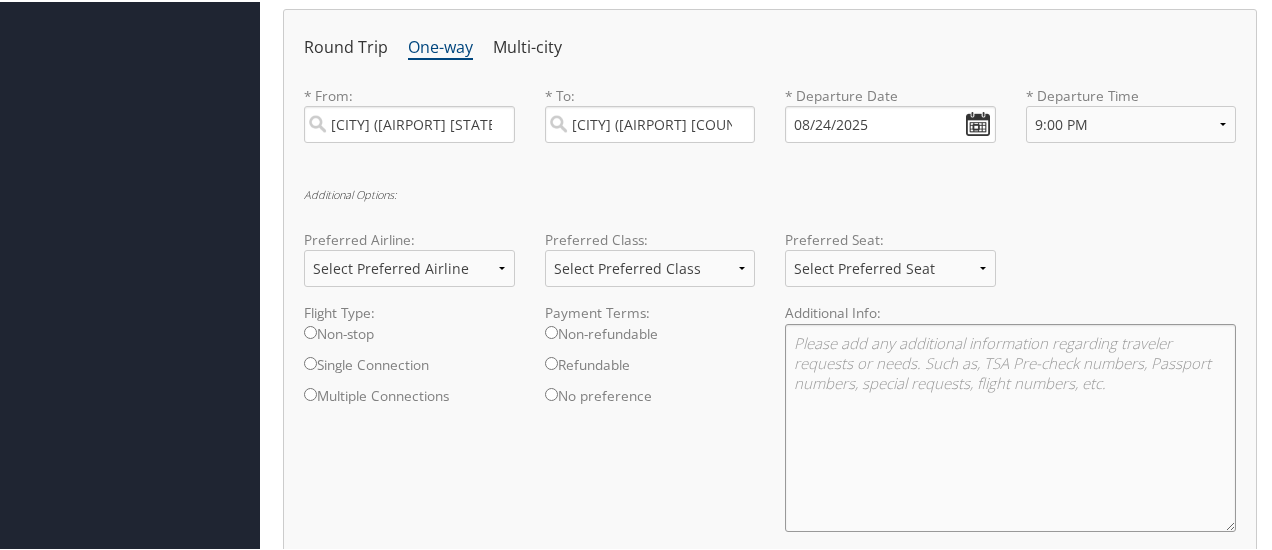 type on "L" 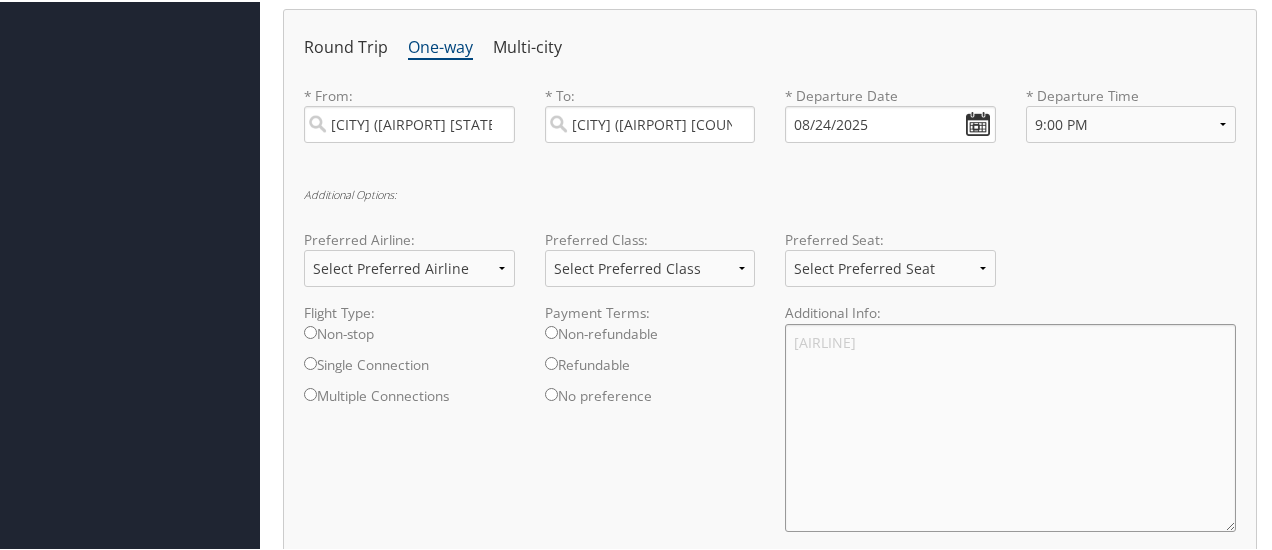 type on "[AIRLINE]" 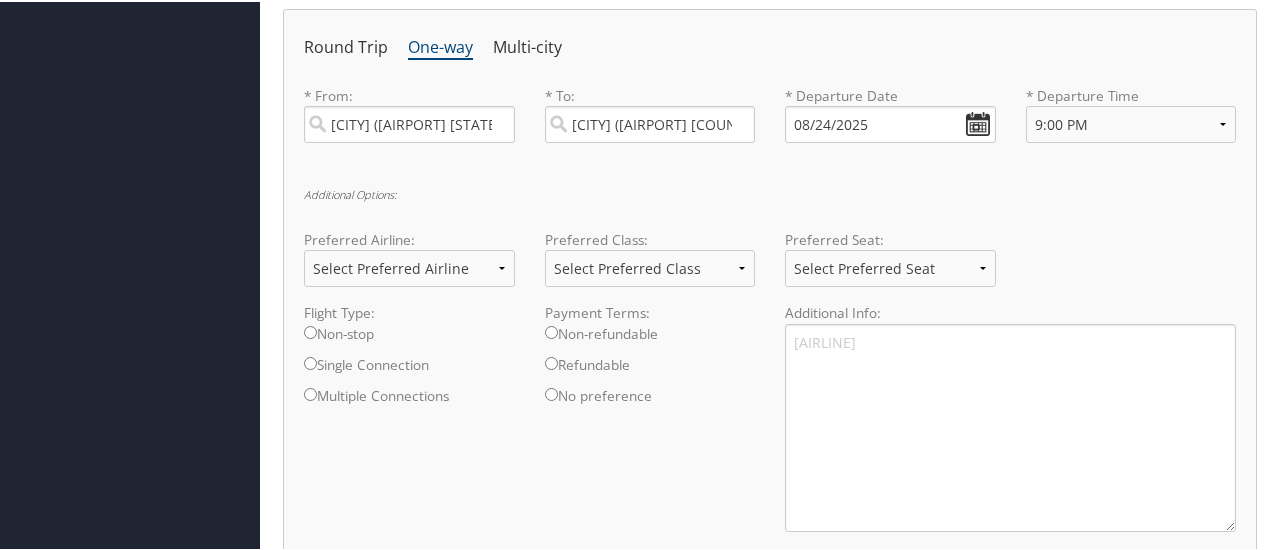 click on "Non-stop" at bounding box center [409, 337] 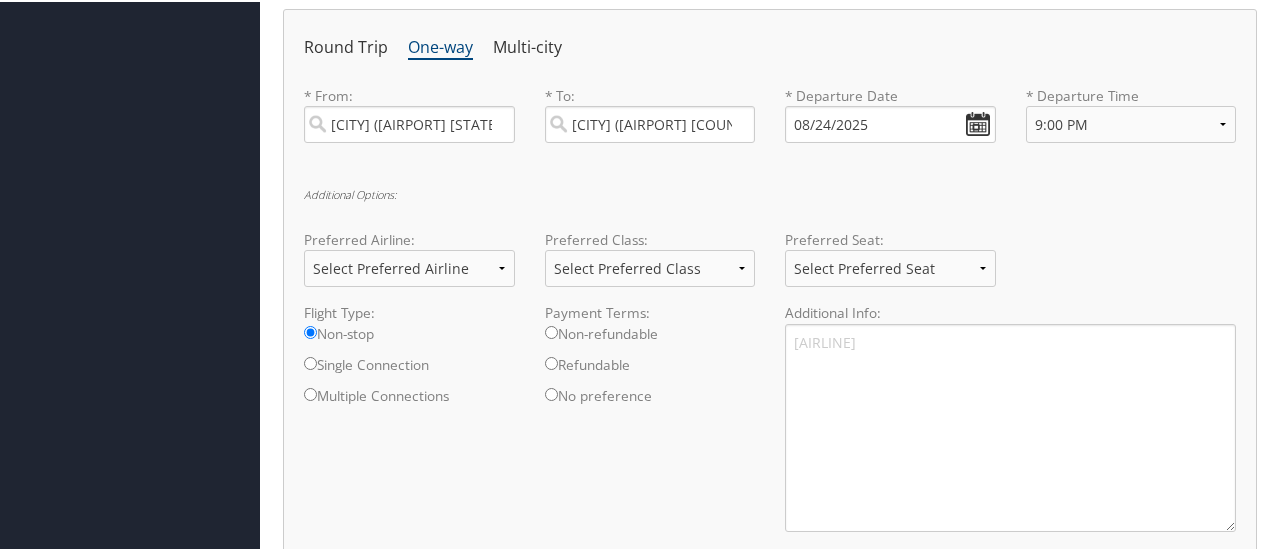 click on "Single Connection" at bounding box center [409, 368] 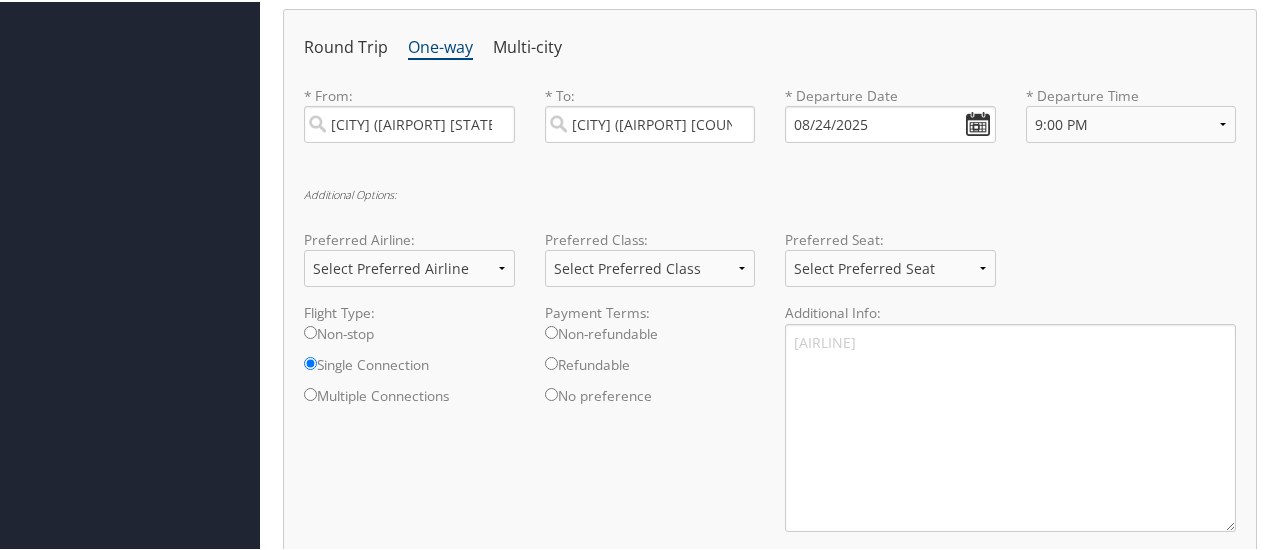 click on "Non-stop" at bounding box center (409, 337) 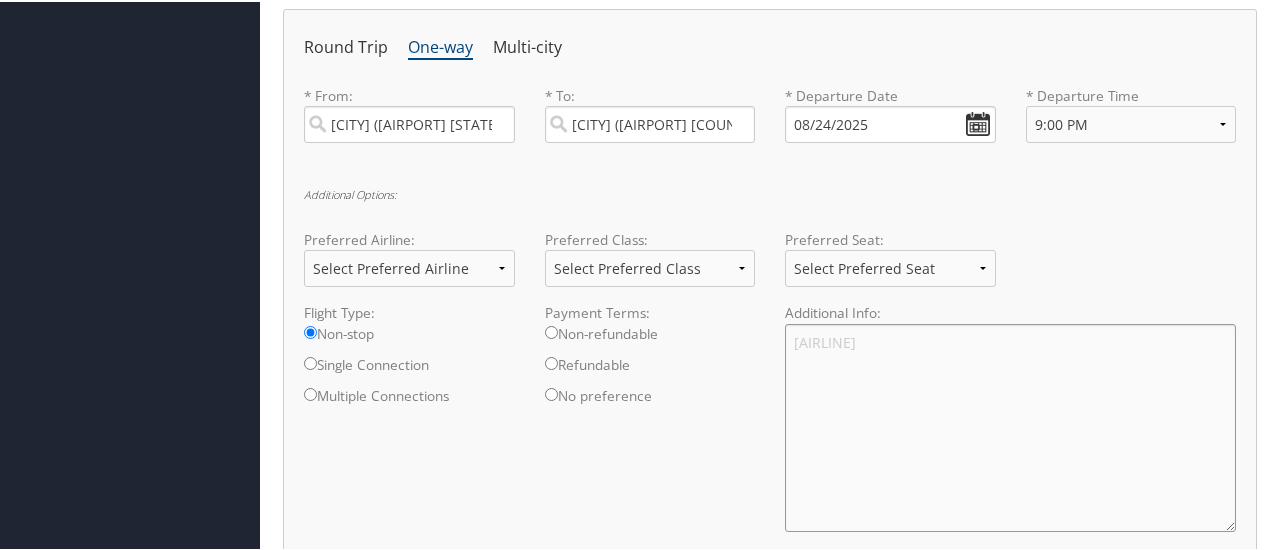 click on "[AIRLINE]" at bounding box center (1010, 426) 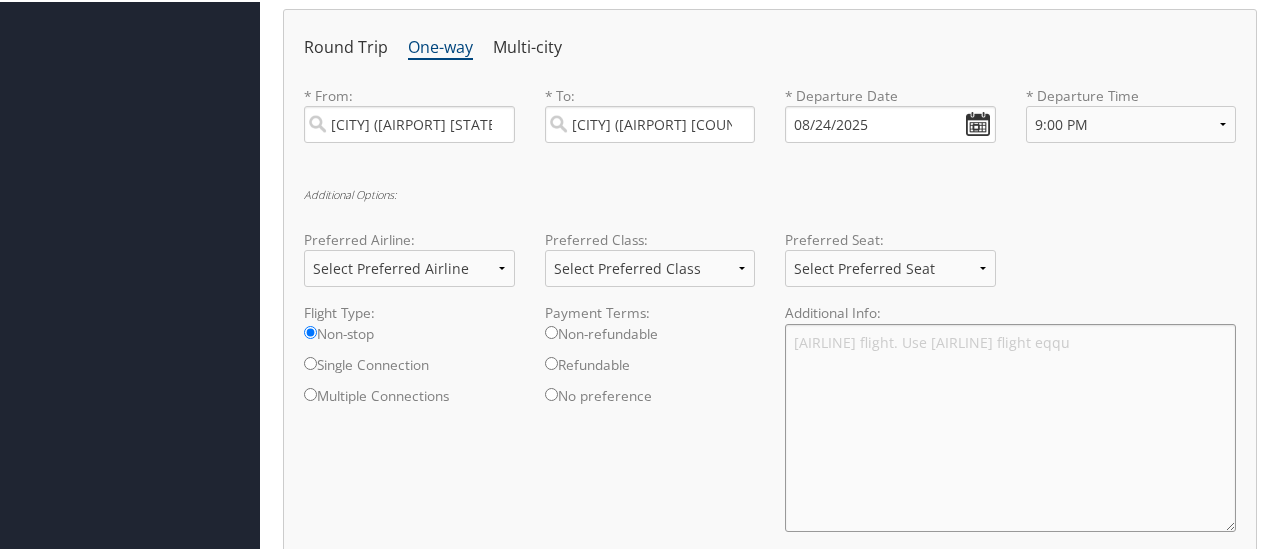 click on "[AIRLINE] flight. Use [AIRLINE] flight eqqu" at bounding box center [1010, 426] 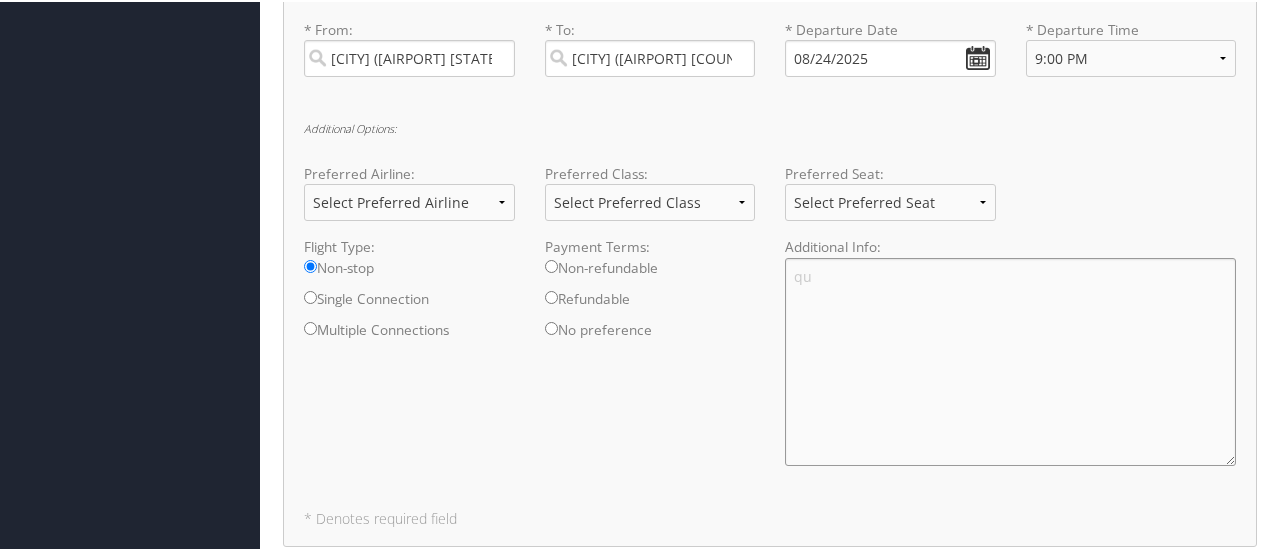 scroll, scrollTop: 775, scrollLeft: 0, axis: vertical 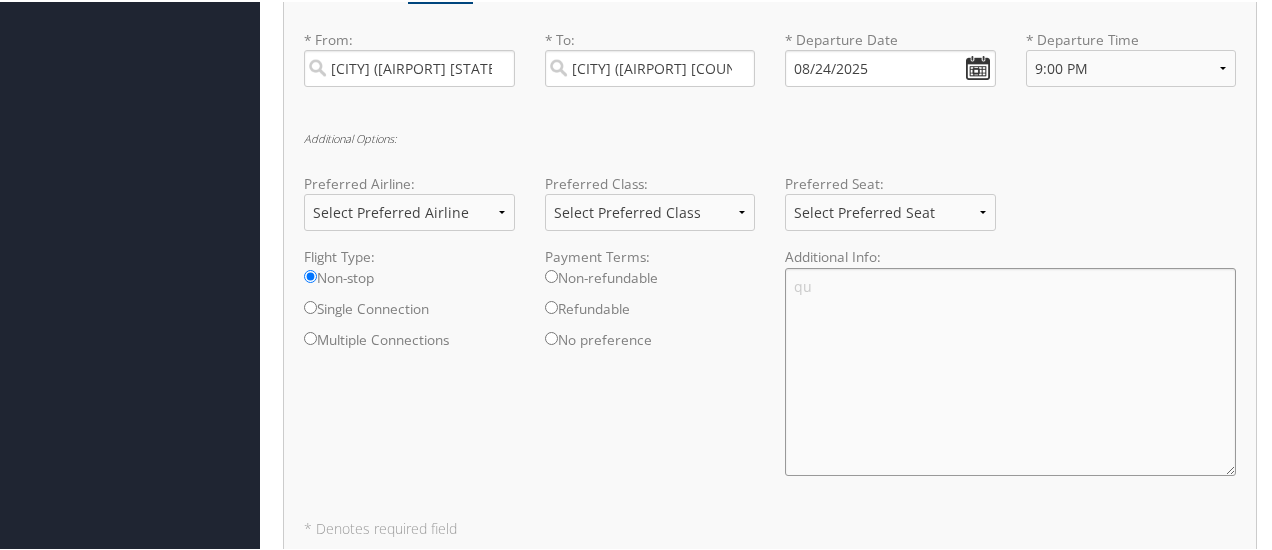 type on "u" 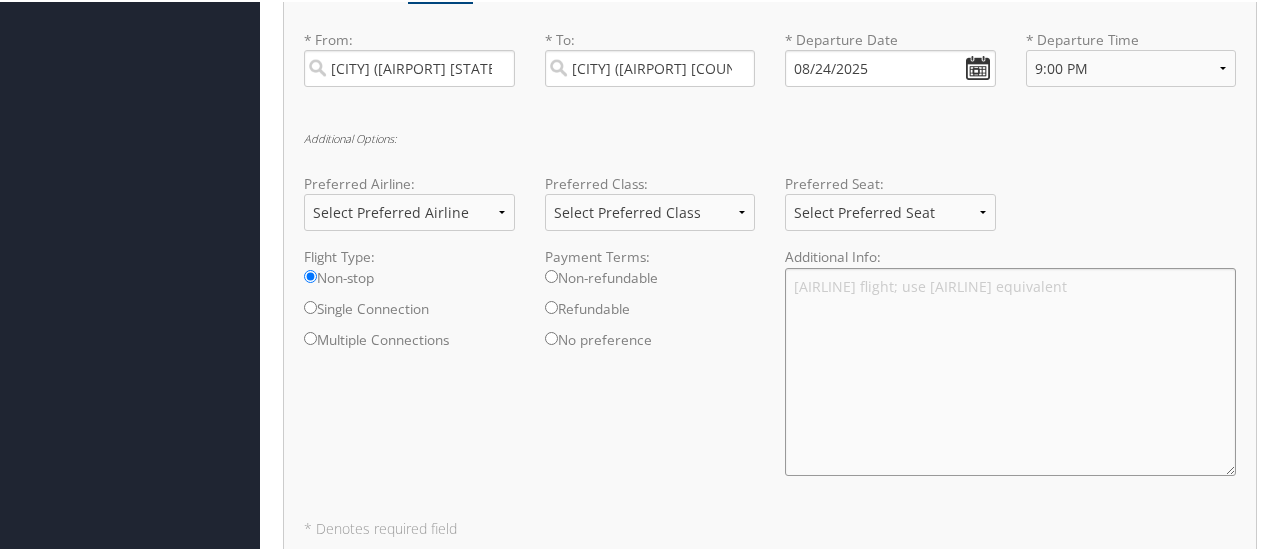 click on "[AIRLINE] flight; use [AIRLINE] equivalent" at bounding box center (1010, 370) 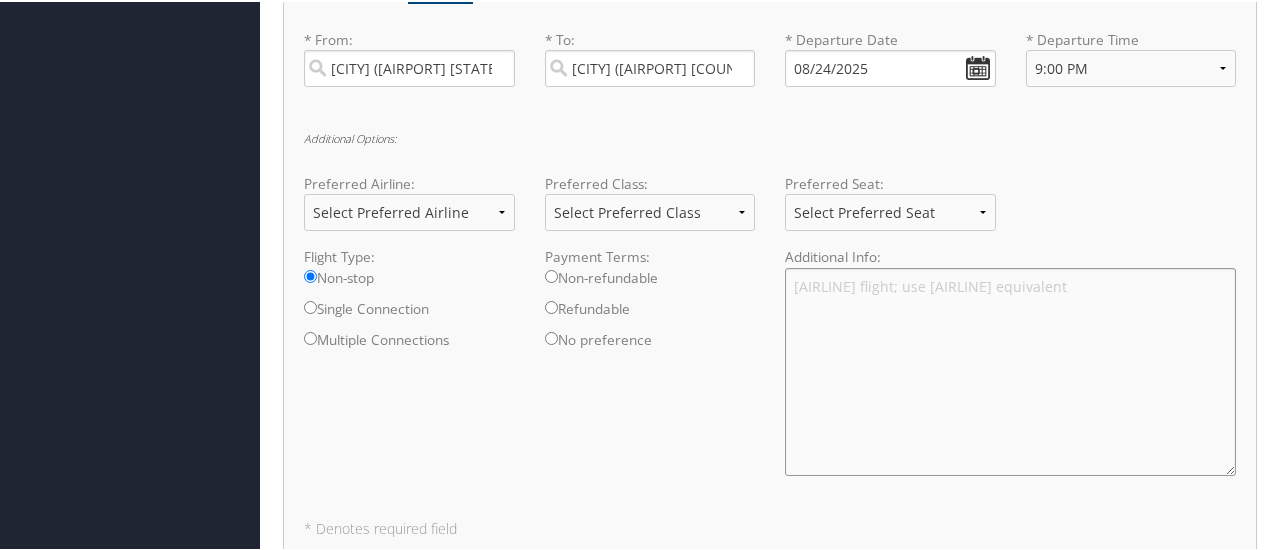 scroll, scrollTop: 802, scrollLeft: 0, axis: vertical 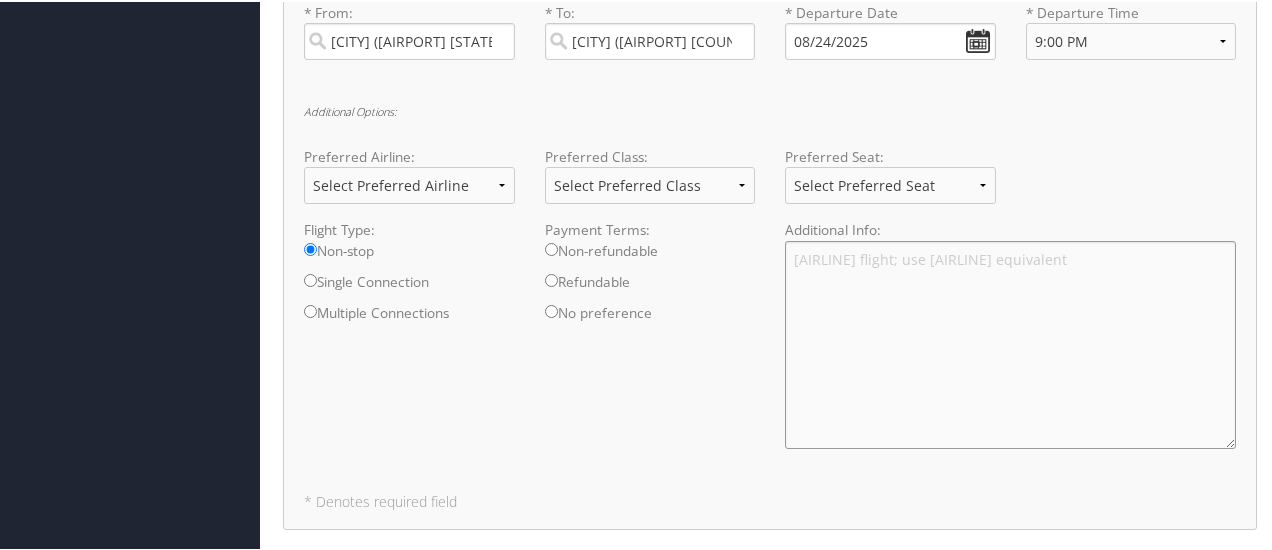 click on "[AIRLINE] flight; use [AIRLINE] equivalent" at bounding box center [1010, 343] 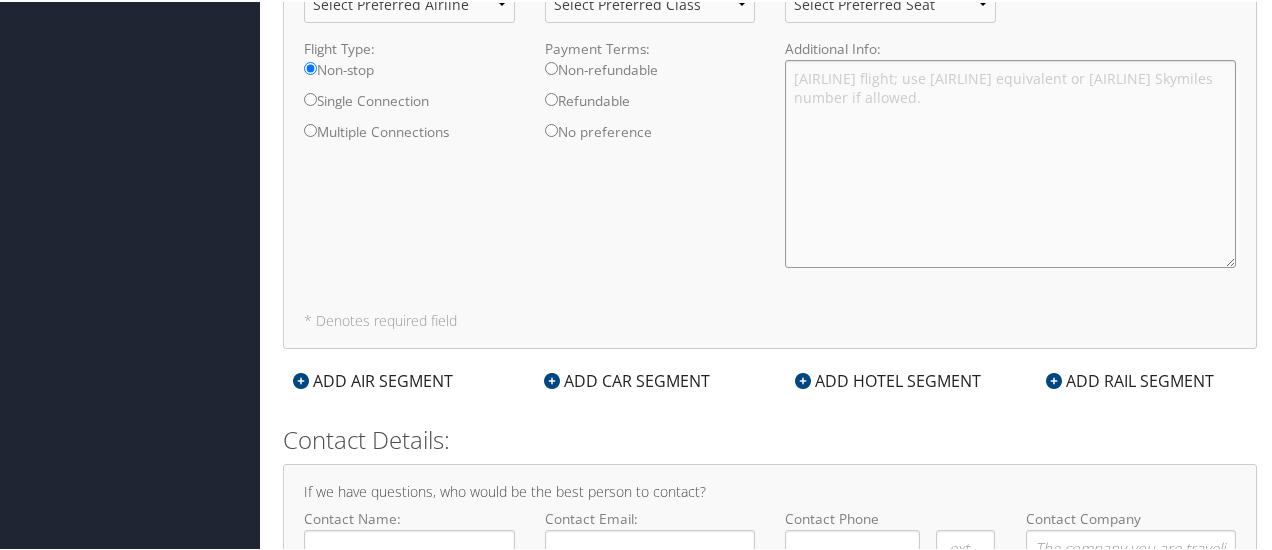 scroll, scrollTop: 987, scrollLeft: 0, axis: vertical 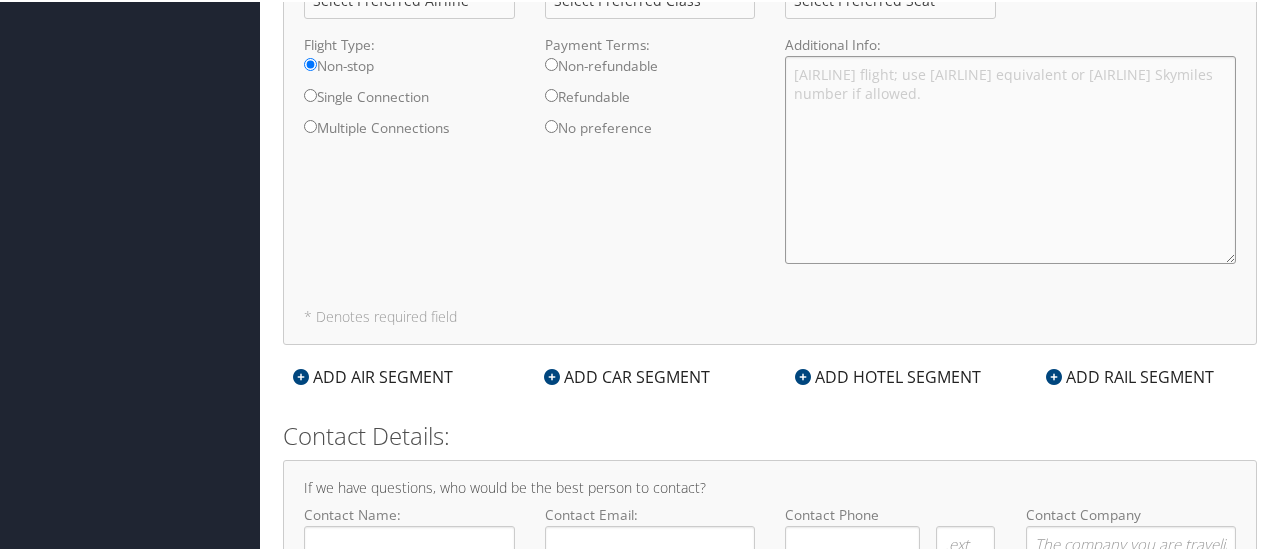 type on "[AIRLINE] flight; use [AIRLINE] equivalent or [AIRLINE] Skymiles number if allowed." 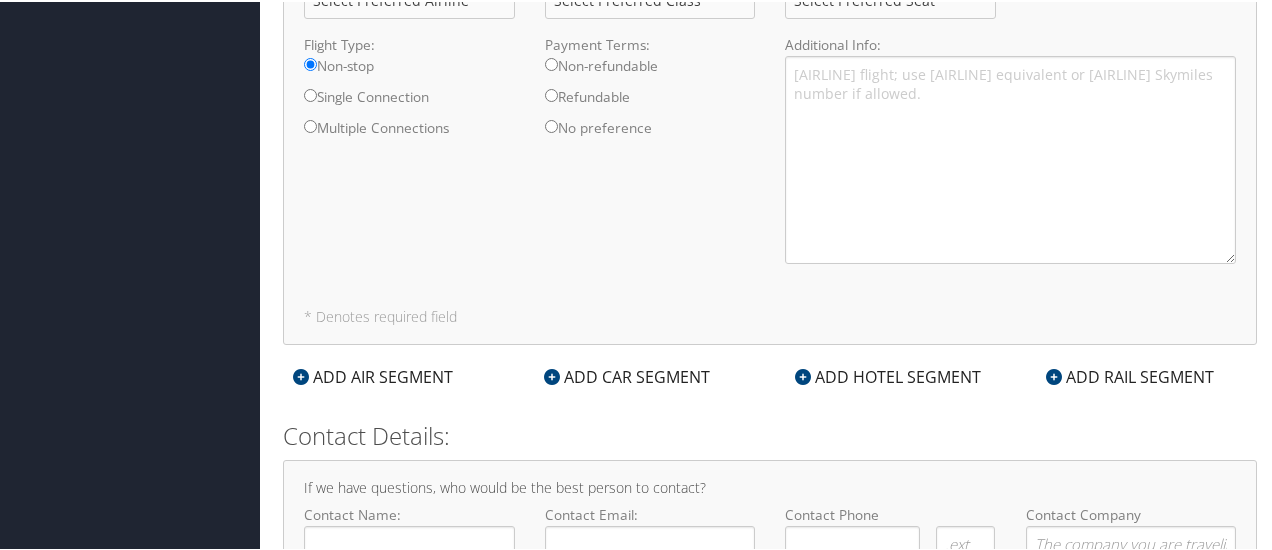 click at bounding box center [301, 375] 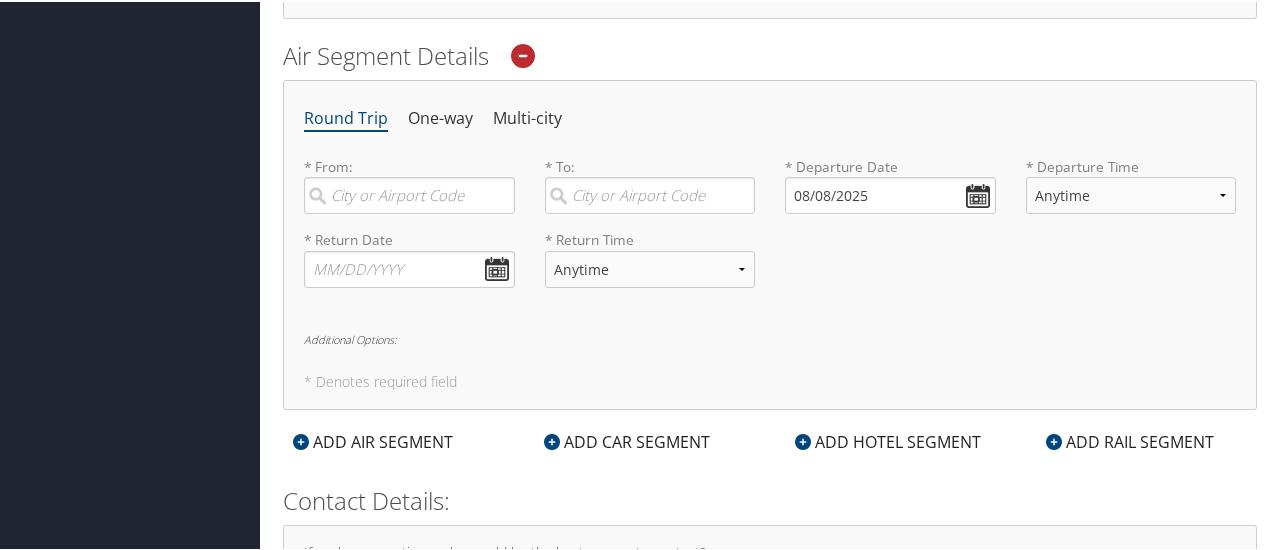 scroll, scrollTop: 1321, scrollLeft: 0, axis: vertical 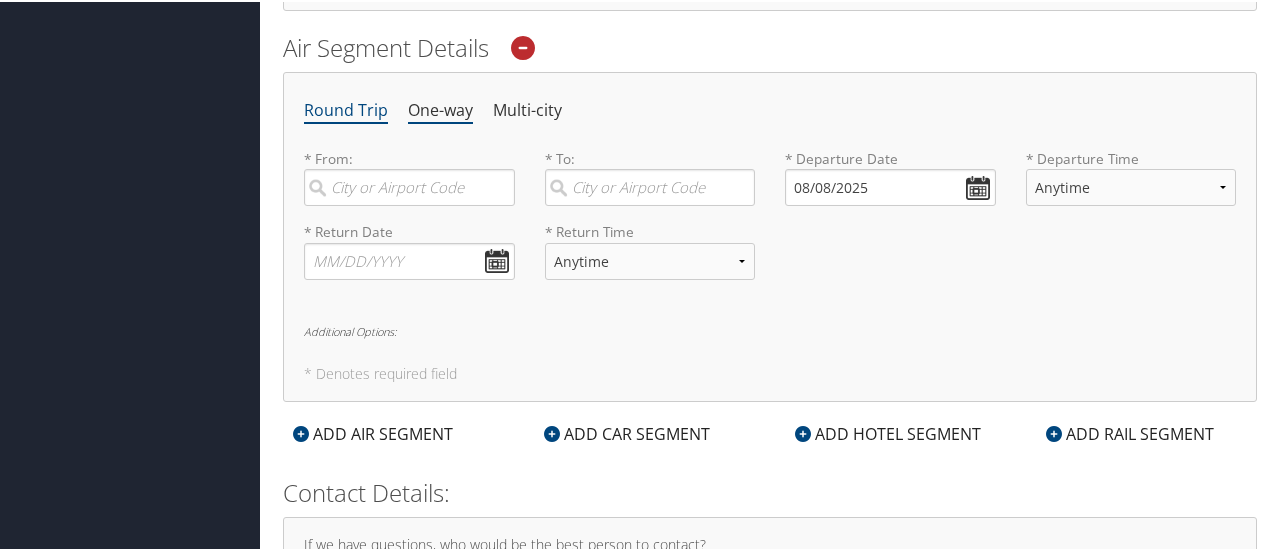click on "One-way" at bounding box center (440, 109) 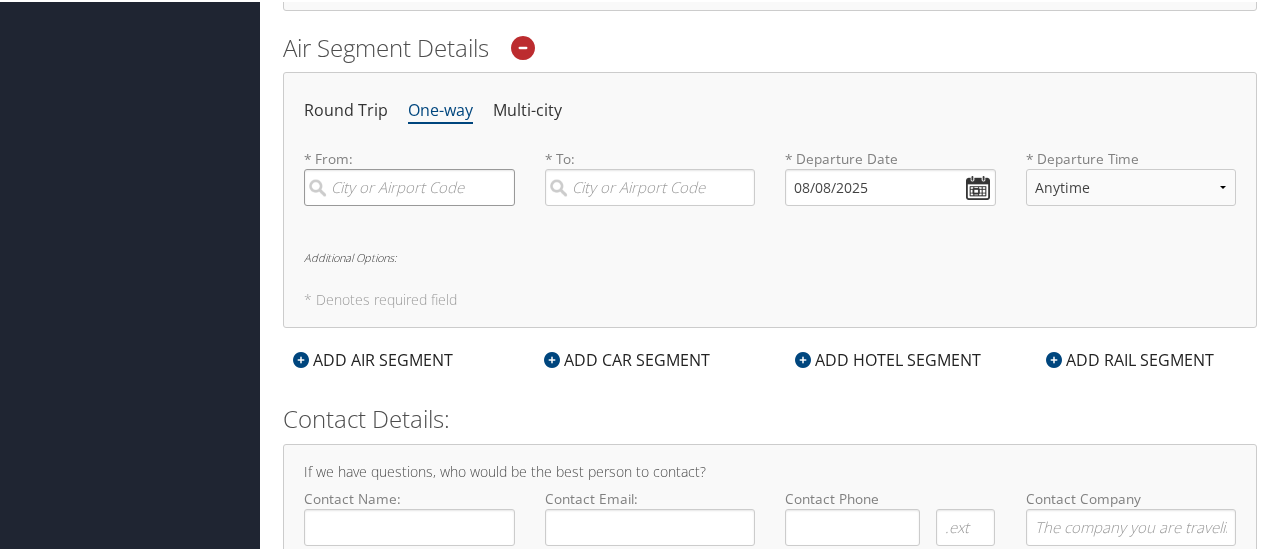 click at bounding box center (409, 185) 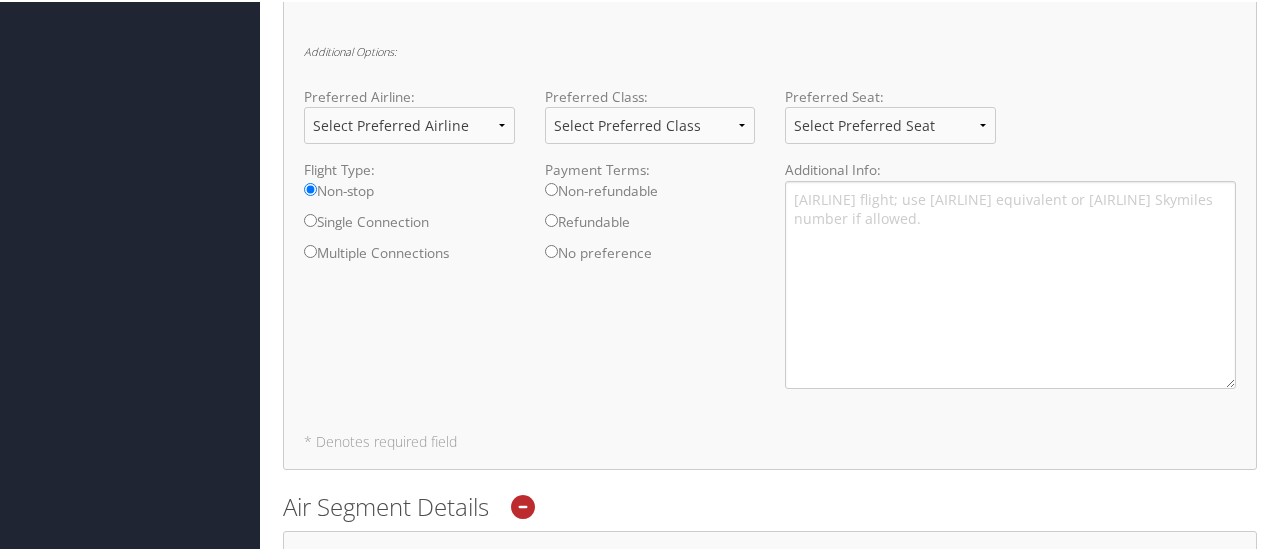 scroll, scrollTop: 755, scrollLeft: 0, axis: vertical 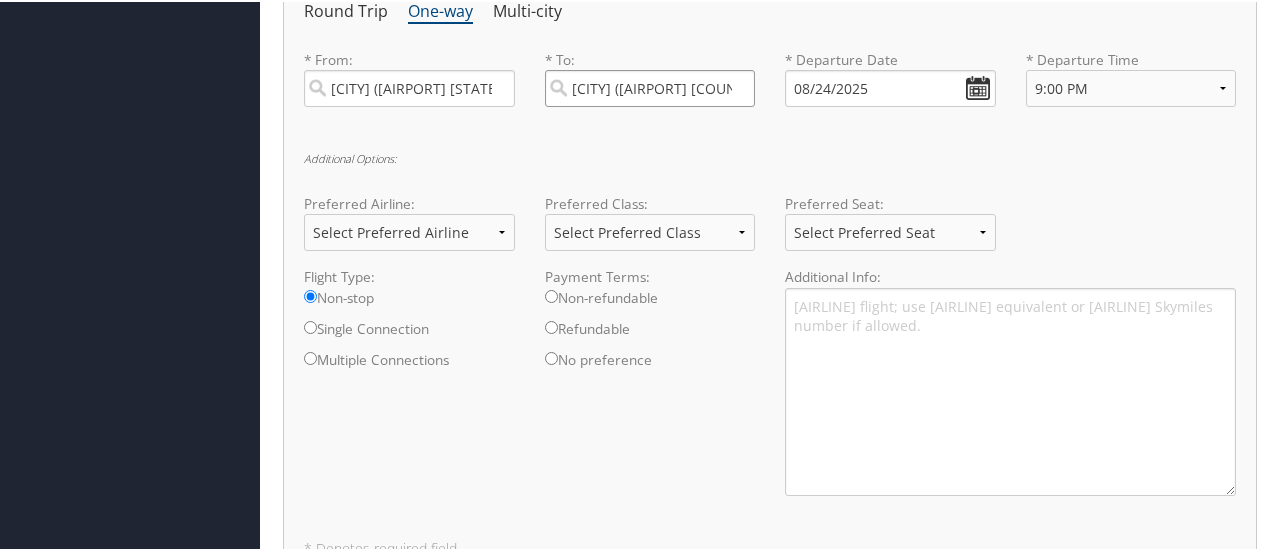 click on "[CITY] ([AIRPORT] [COUNTRY])" at bounding box center [650, 86] 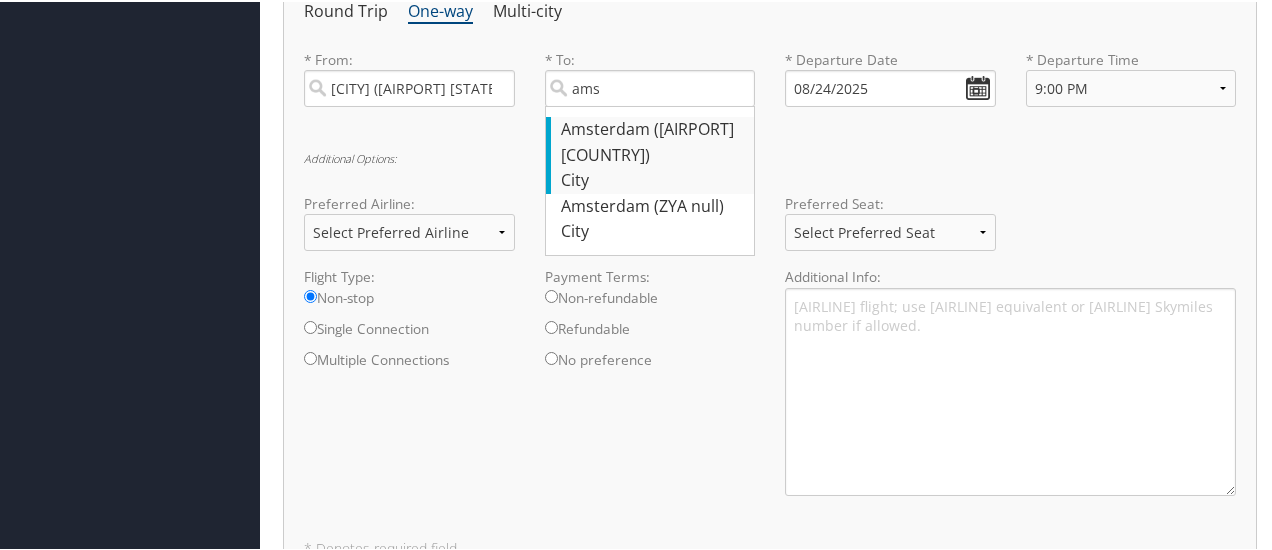 click on "[CITY]   ([AIRPORT] [COUNTRY])" at bounding box center (653, 140) 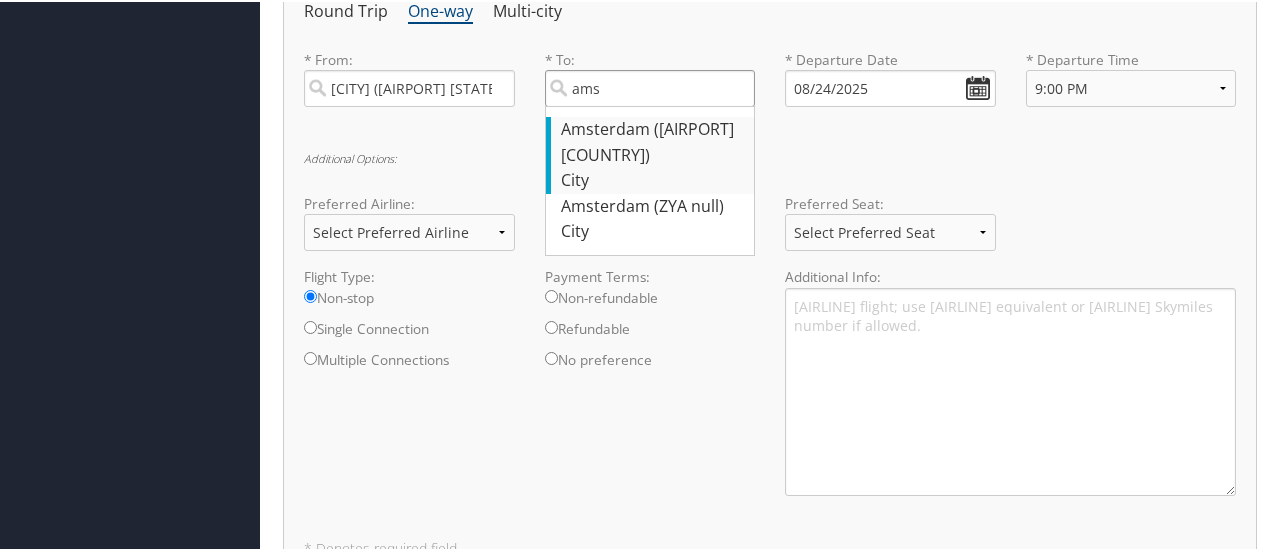 click on "ams" at bounding box center (650, 86) 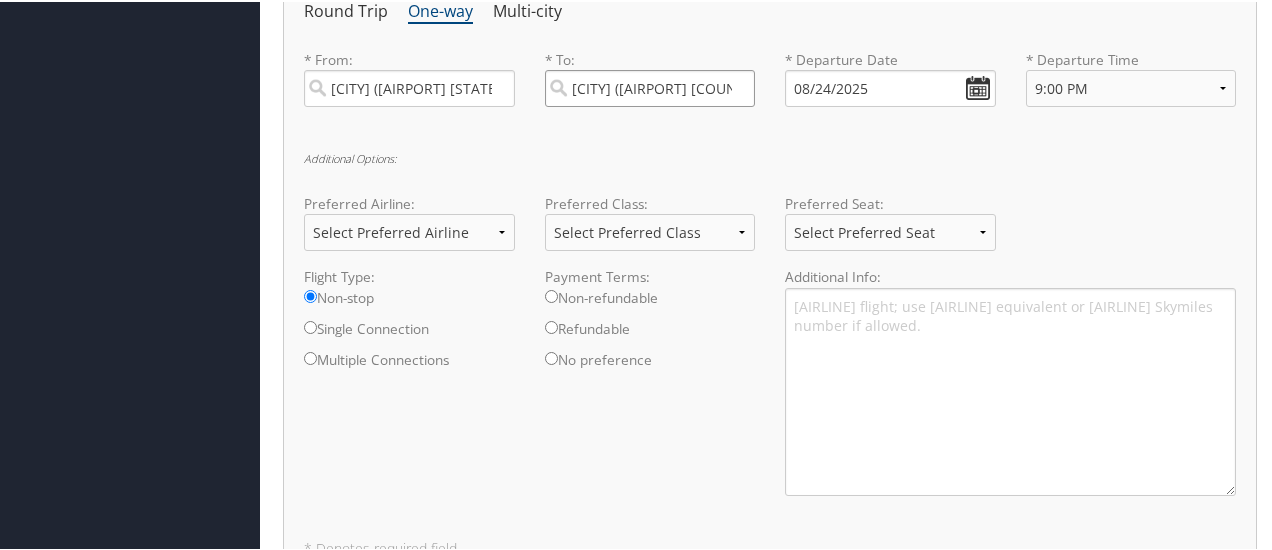 scroll, scrollTop: 0, scrollLeft: 43, axis: horizontal 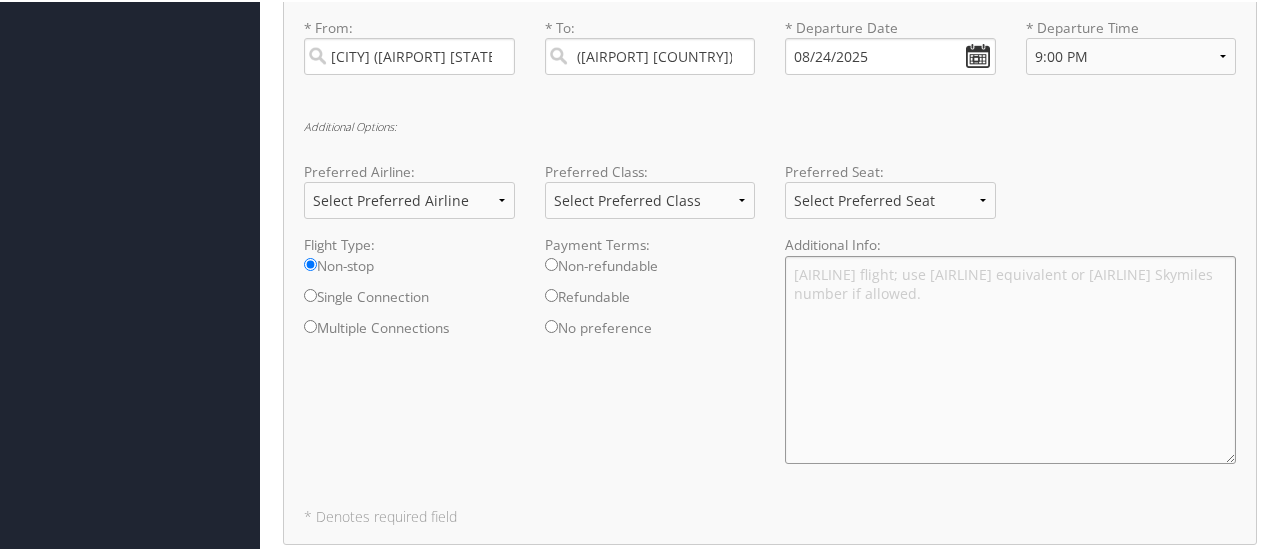 click on "[AIRLINE] flight; use [AIRLINE] equivalent or [AIRLINE] Skymiles number if allowed." at bounding box center [1010, 358] 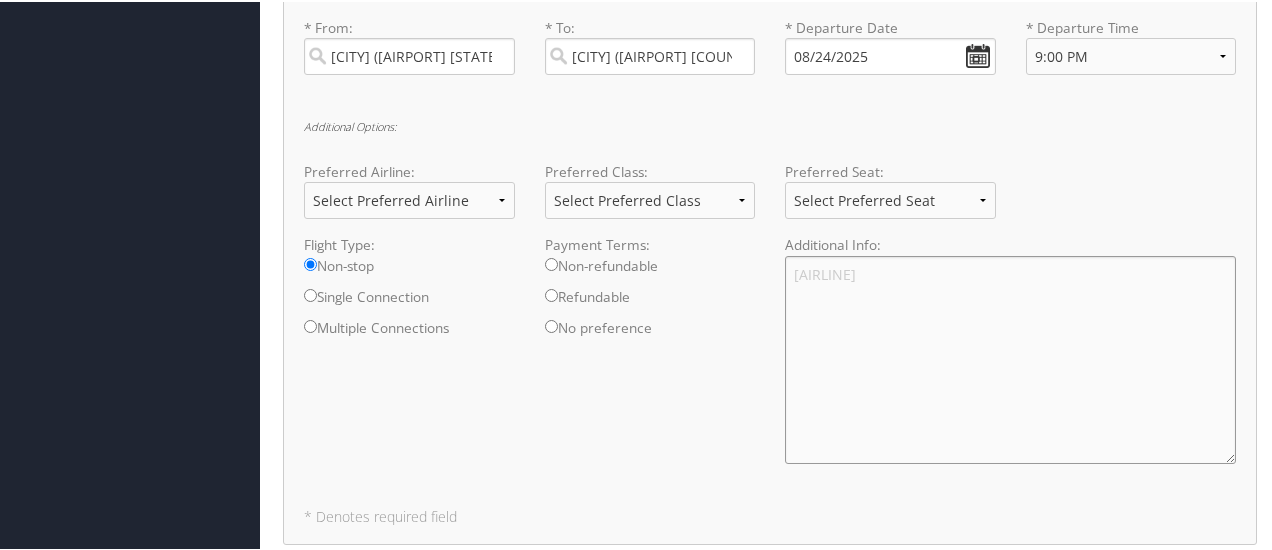 click on "Additional Info: [AIRLINE]" at bounding box center (1010, 355) 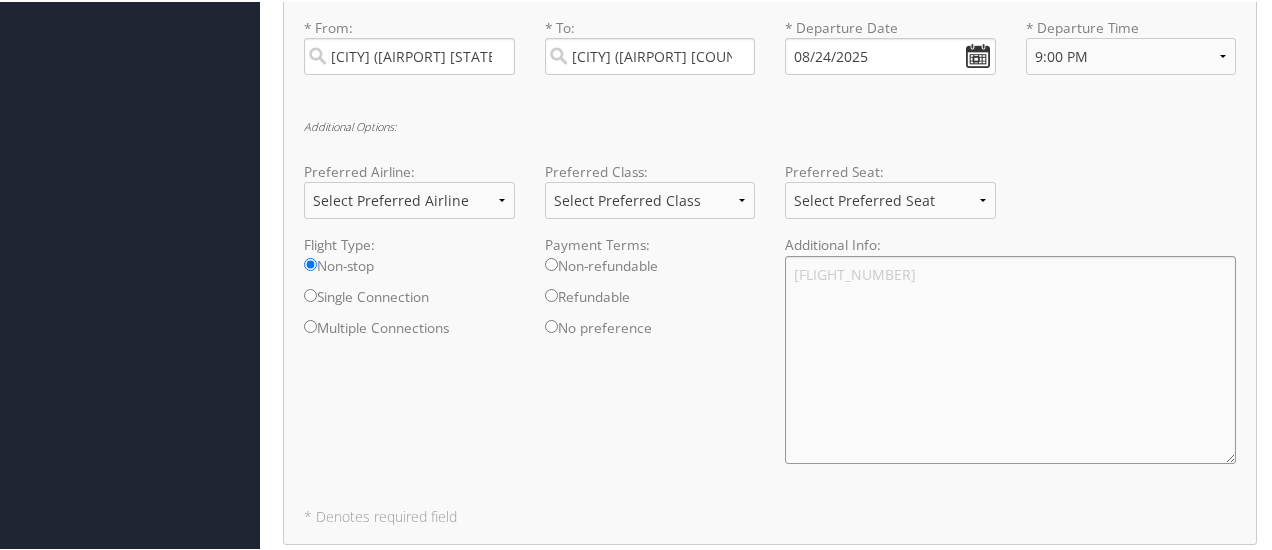 type on "[FLIGHT_NUMBER]" 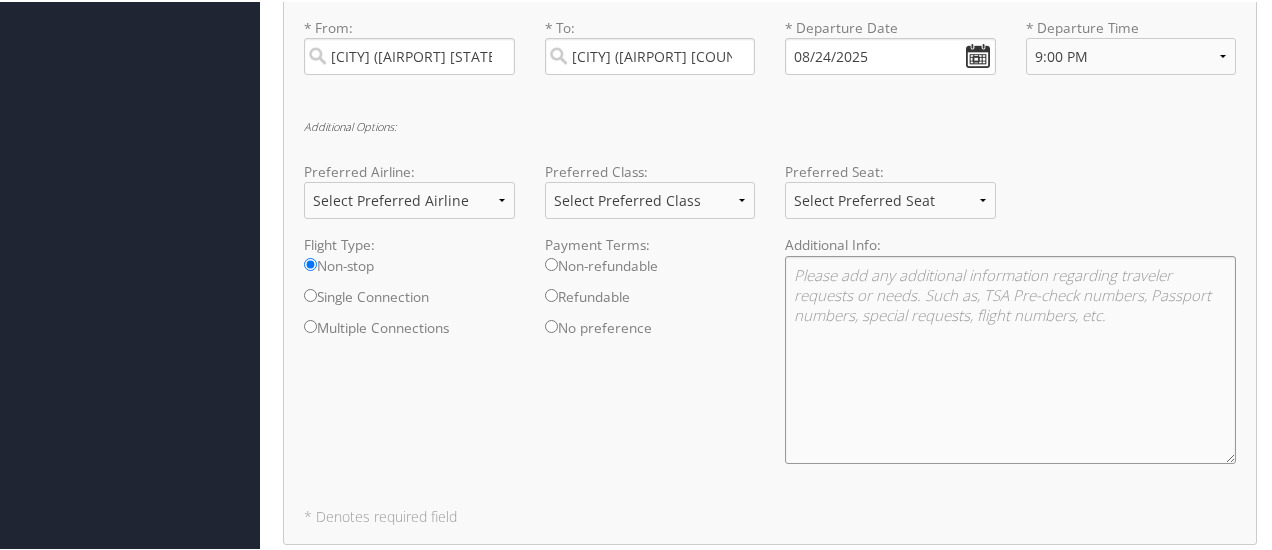 click at bounding box center [1010, 358] 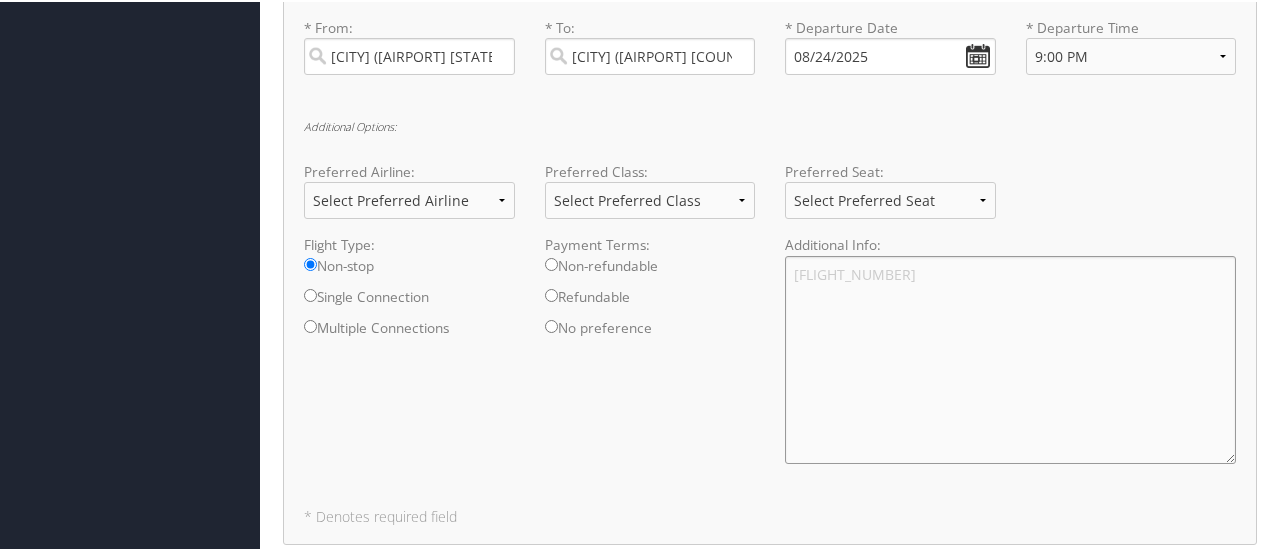 type on "[FLIGHT_NUMBER]" 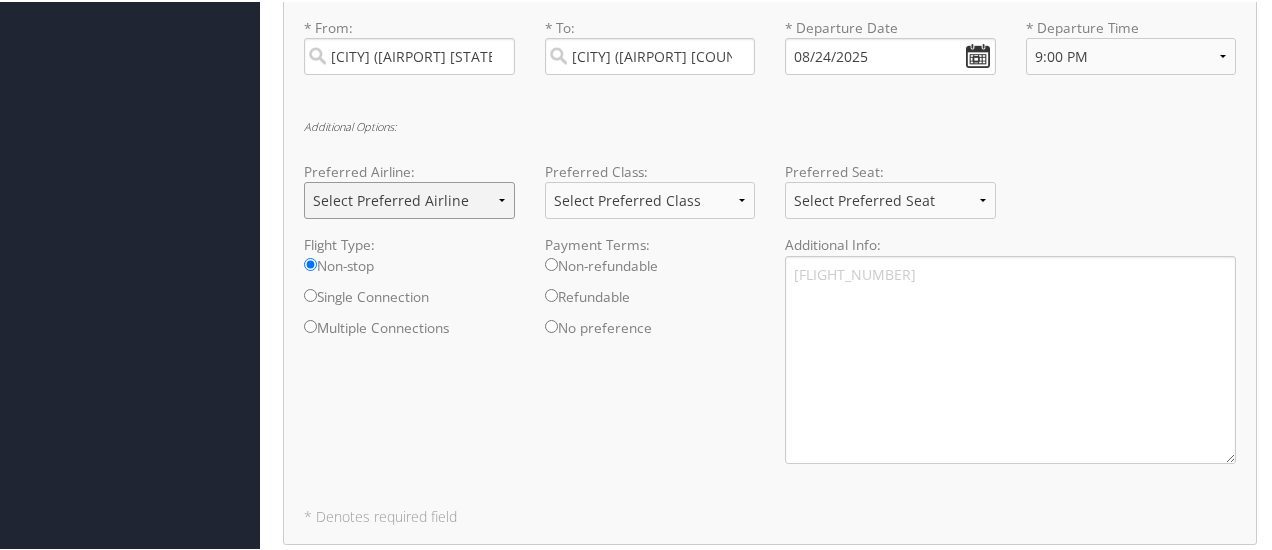 select on "Delta(DL)" 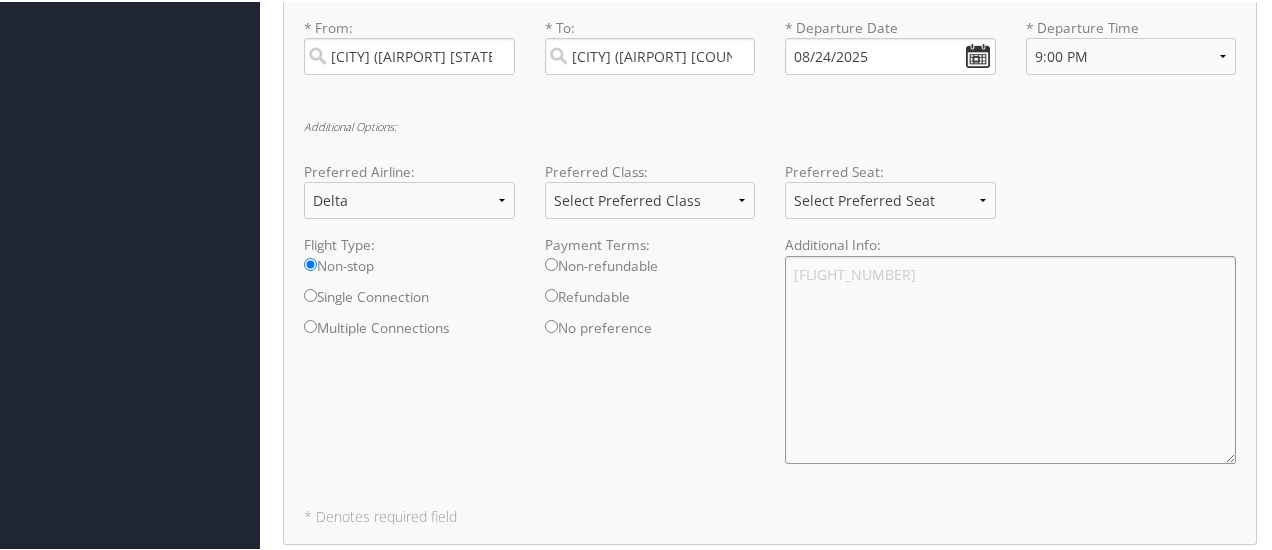 click on "[FLIGHT_NUMBER]" at bounding box center [1010, 358] 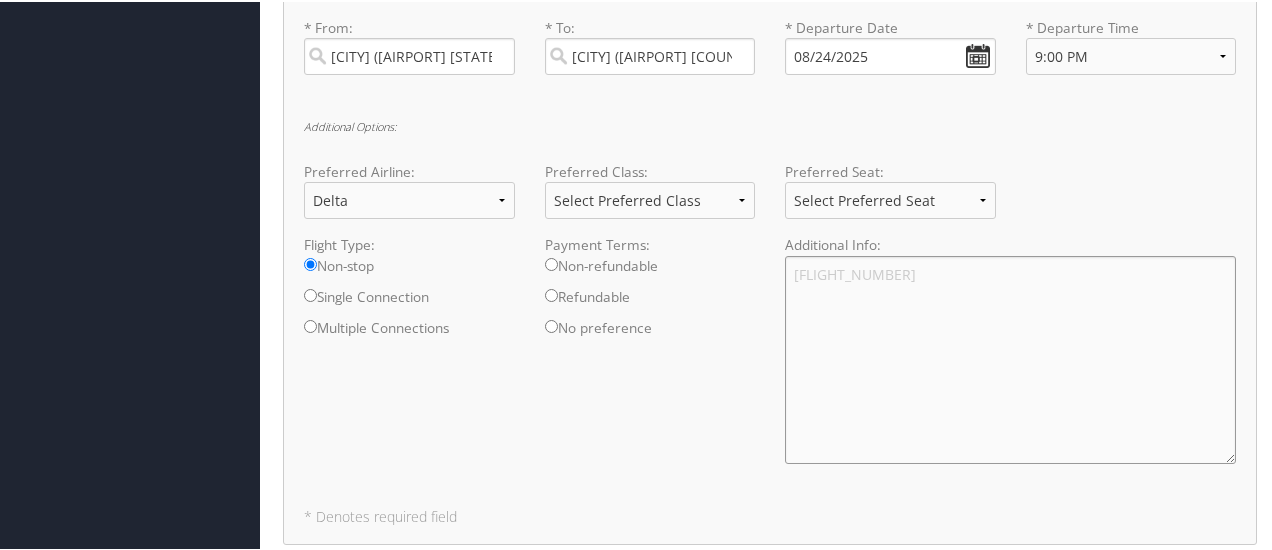 scroll, scrollTop: 633, scrollLeft: 0, axis: vertical 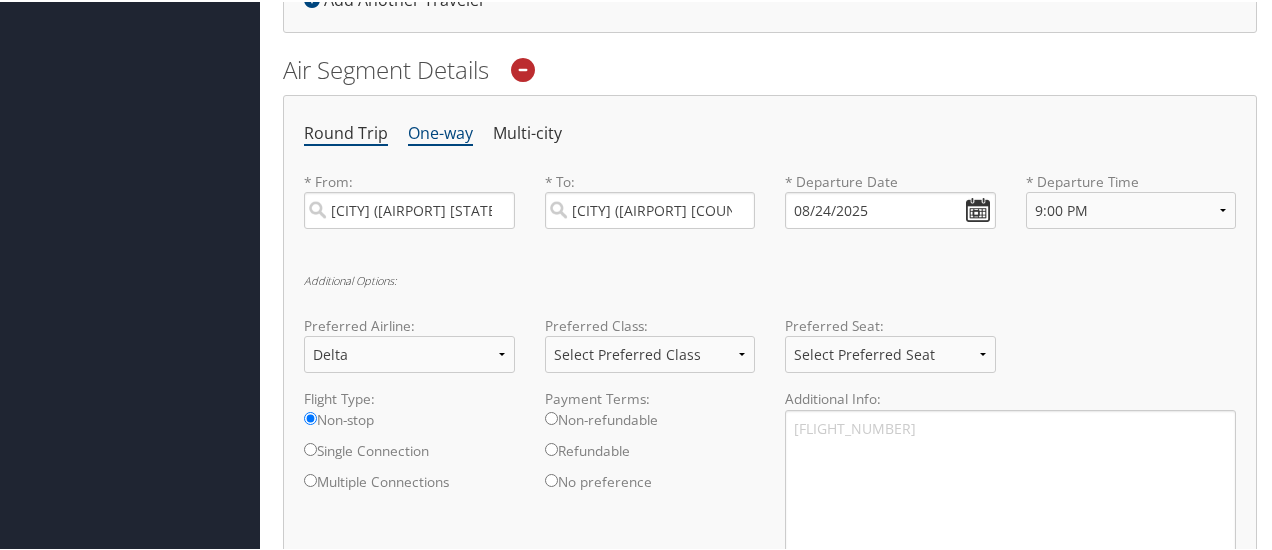 click on "Round Trip" at bounding box center [346, 132] 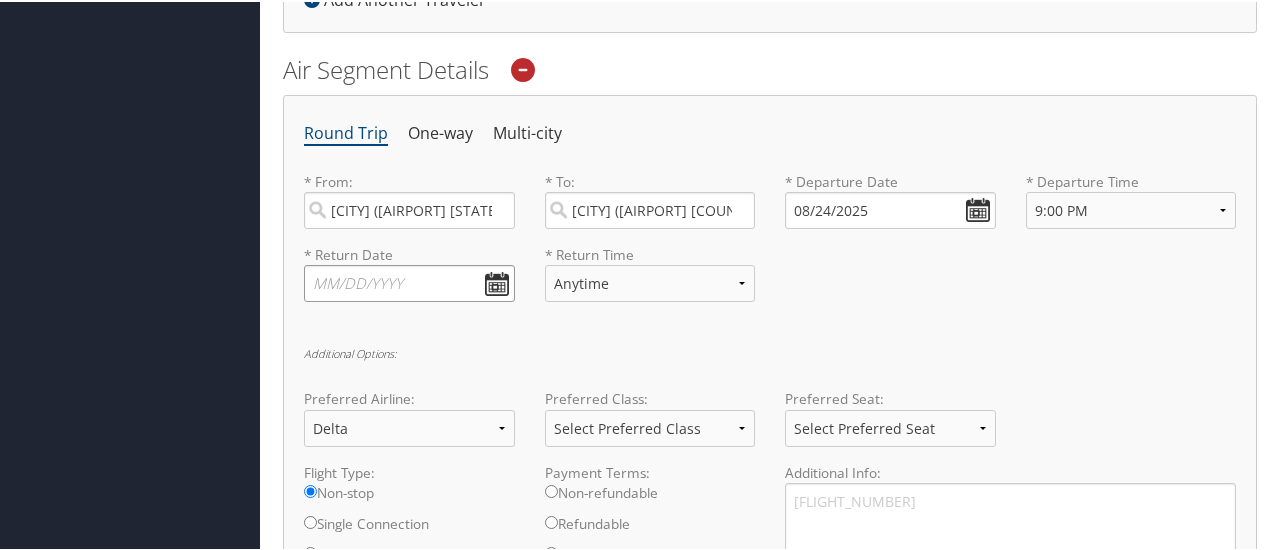 click at bounding box center (409, 281) 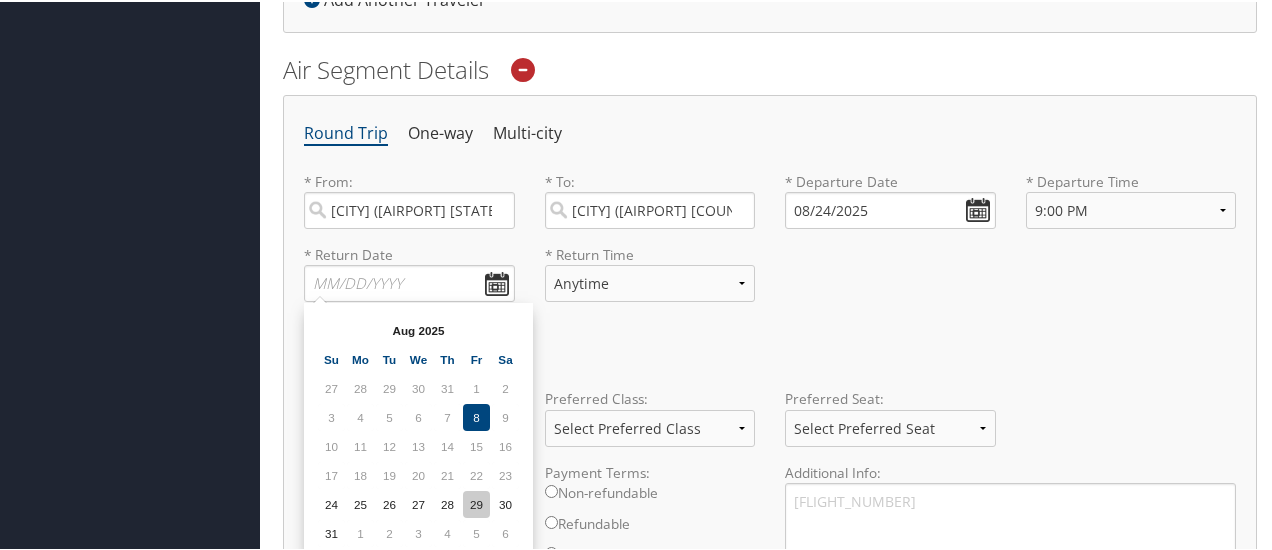click on "29" at bounding box center (476, 502) 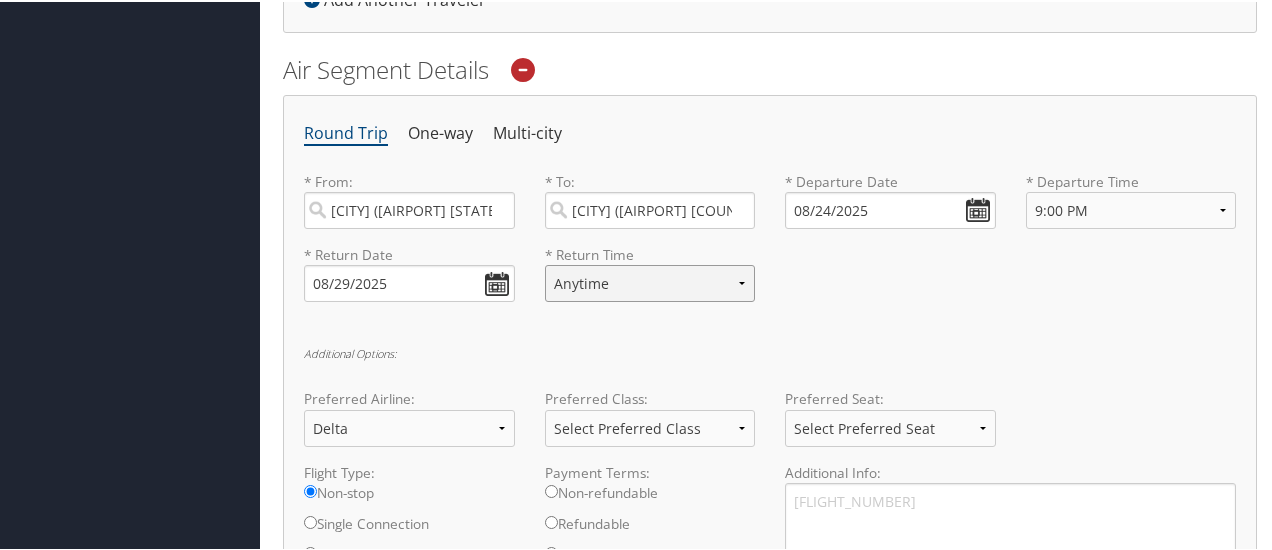select on "5:00 PM" 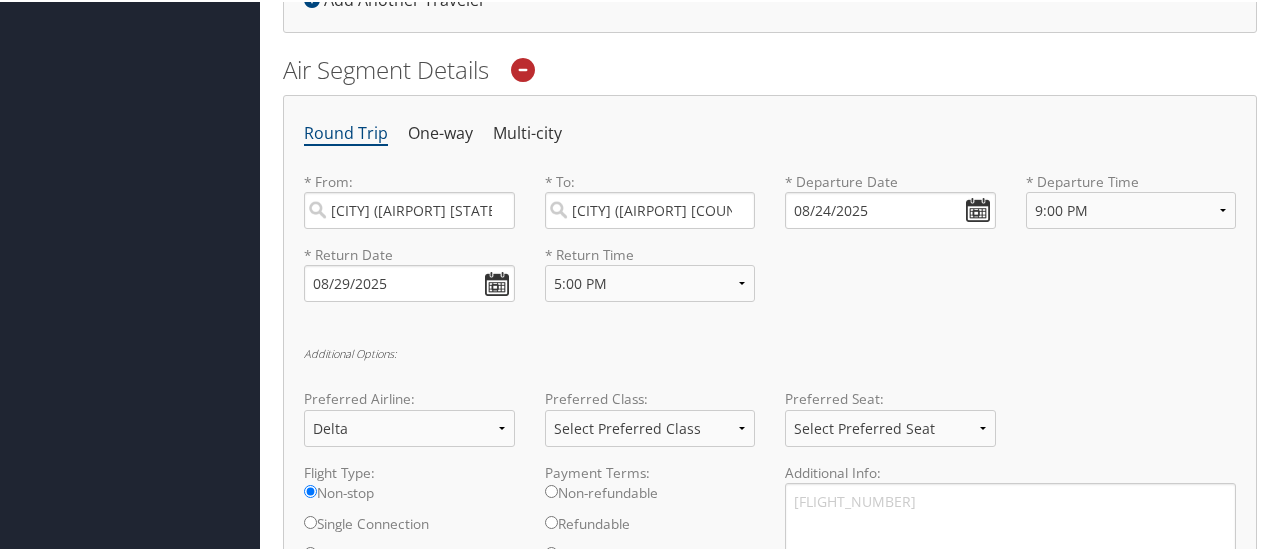 click on "* Return Date [DATE] Dates must be valid * Return Time Anytime Early Morning (5AM-7AM) Morning (7AM-12PM) Afternoon (12PM-5PM) Evening (5PM-10PM) Red Eye (10PM-5AM)  12:00 AM   1:00 AM   2:00 AM   3:00 AM   4:00 AM   5:00 AM   6:00 AM   7:00 AM   8:00 AM   9:00 AM   10:00 AM   11:00 AM   12:00 PM (Noon)   1:00 PM   2:00 PM   3:00 PM   4:00 PM   5:00 PM   6:00 PM   7:00 PM   8:00 PM   9:00 PM   10:00 PM   11:00 PM  Required" at bounding box center [770, 279] 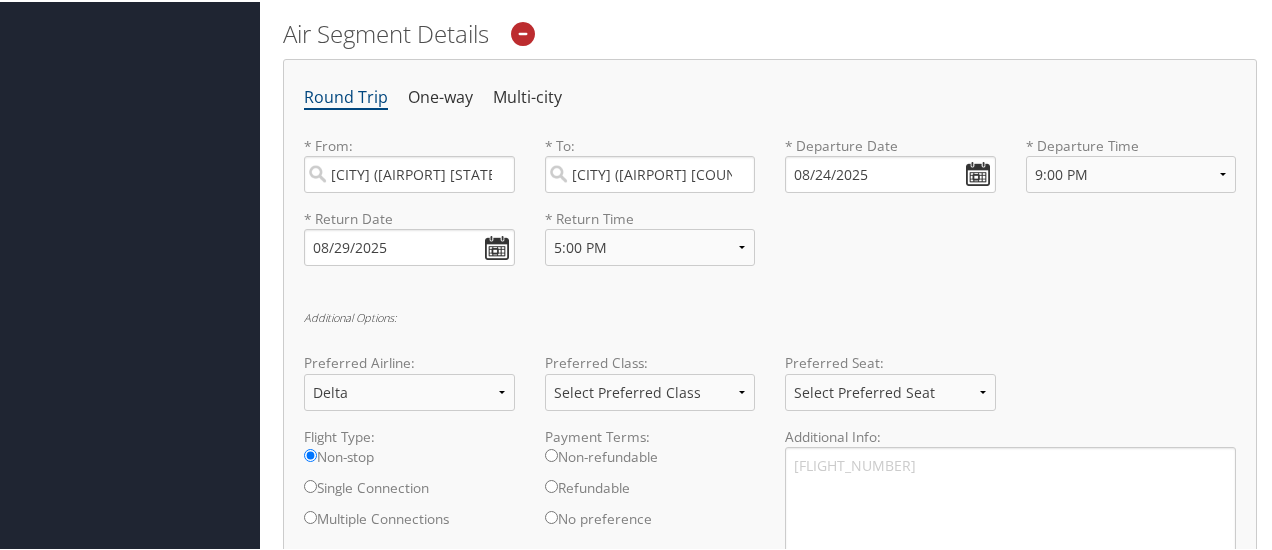 scroll, scrollTop: 706, scrollLeft: 0, axis: vertical 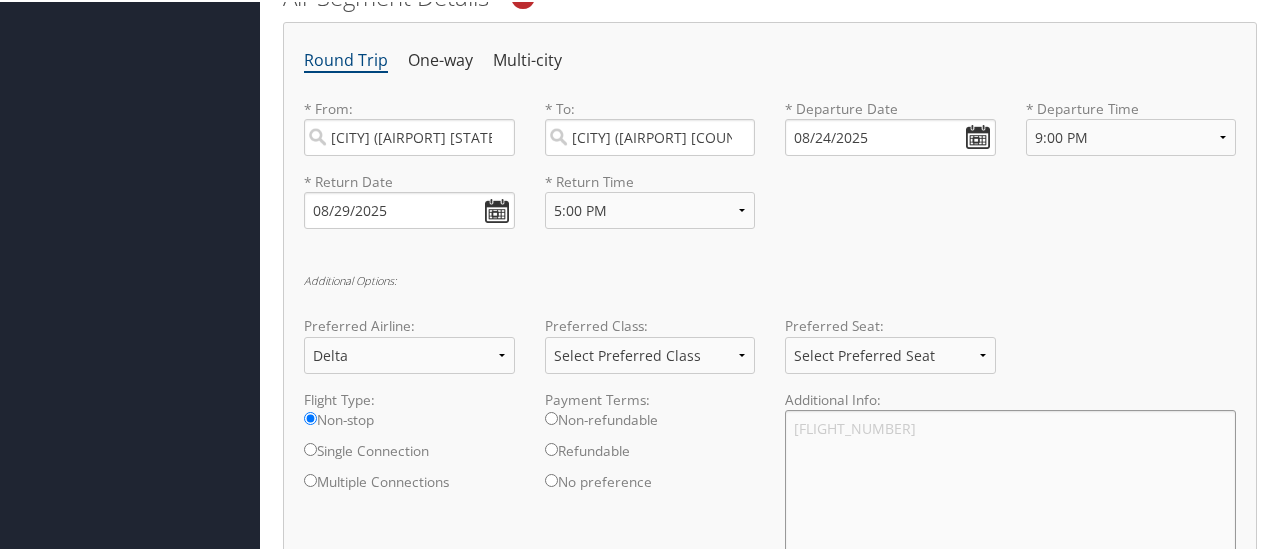 click on "[FLIGHT_NUMBER]" at bounding box center [1010, 512] 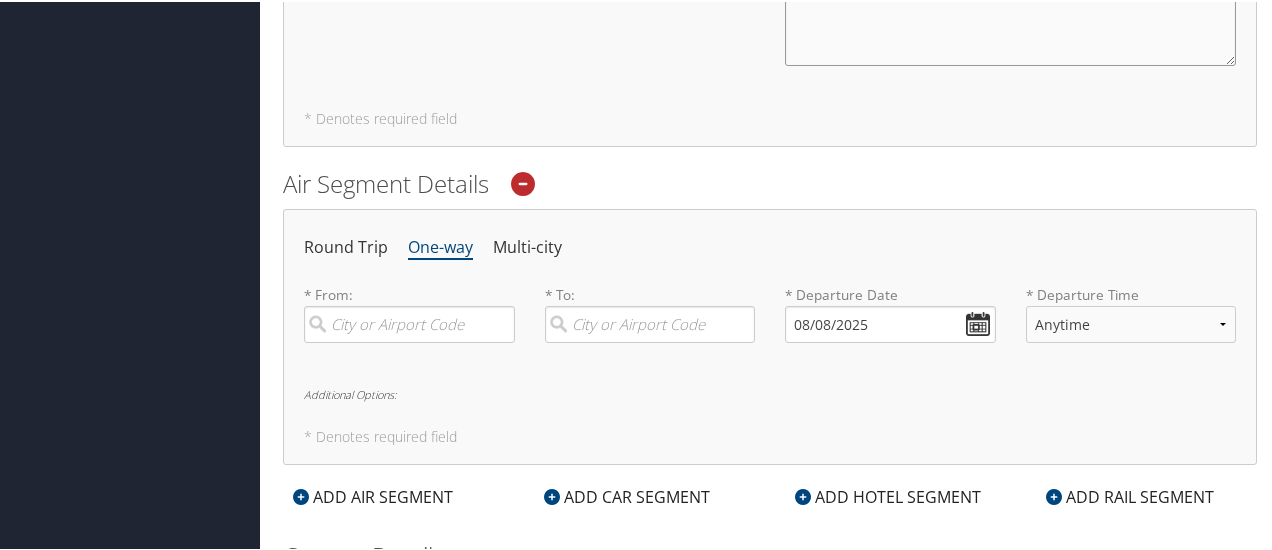 scroll, scrollTop: 1287, scrollLeft: 0, axis: vertical 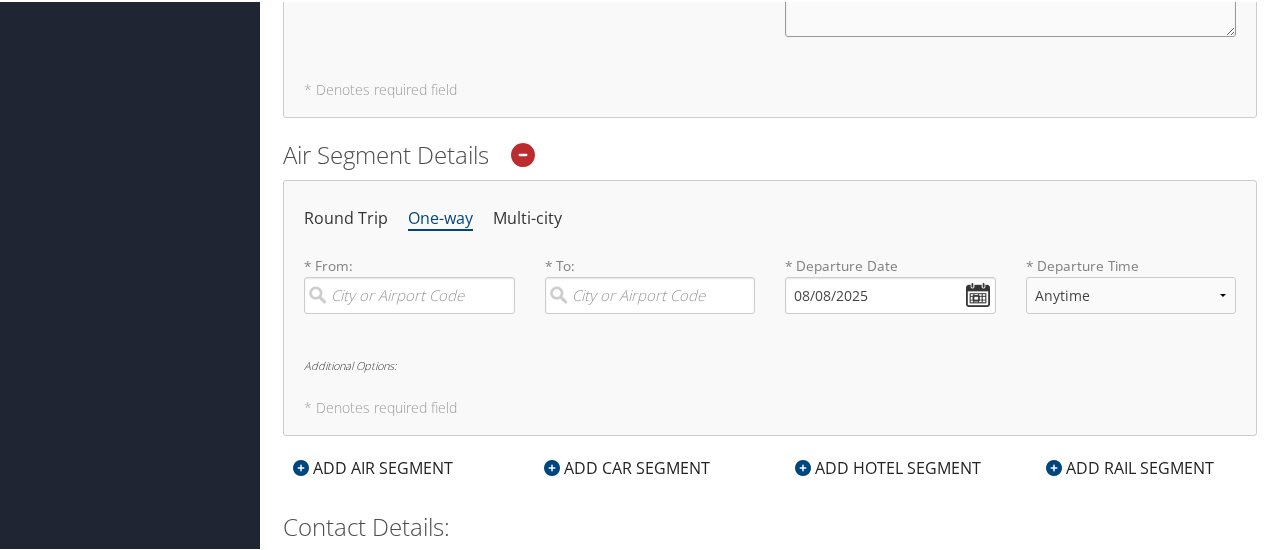 type on "[FLIGHT_NUMBER]
Return [FLIGHT_NUMBER]a" 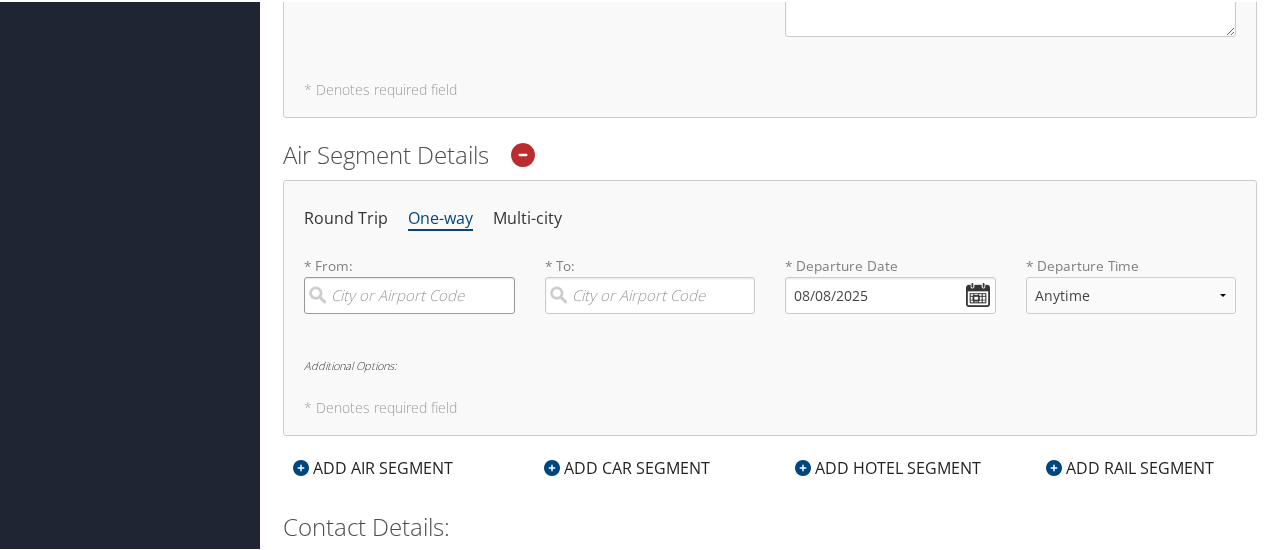 click at bounding box center [409, 293] 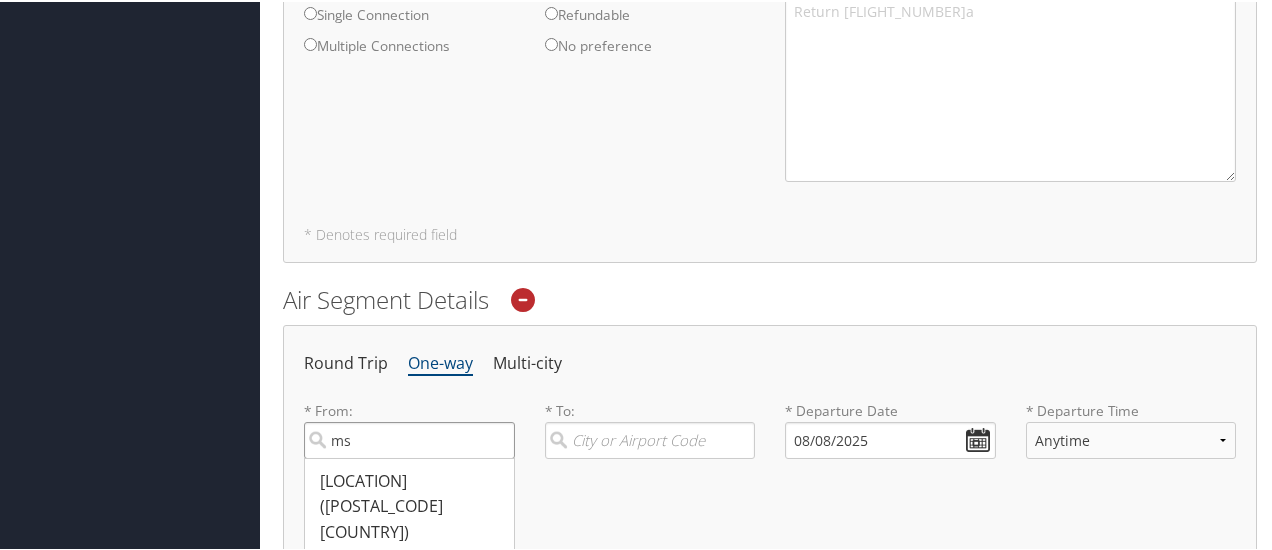 scroll, scrollTop: 878, scrollLeft: 0, axis: vertical 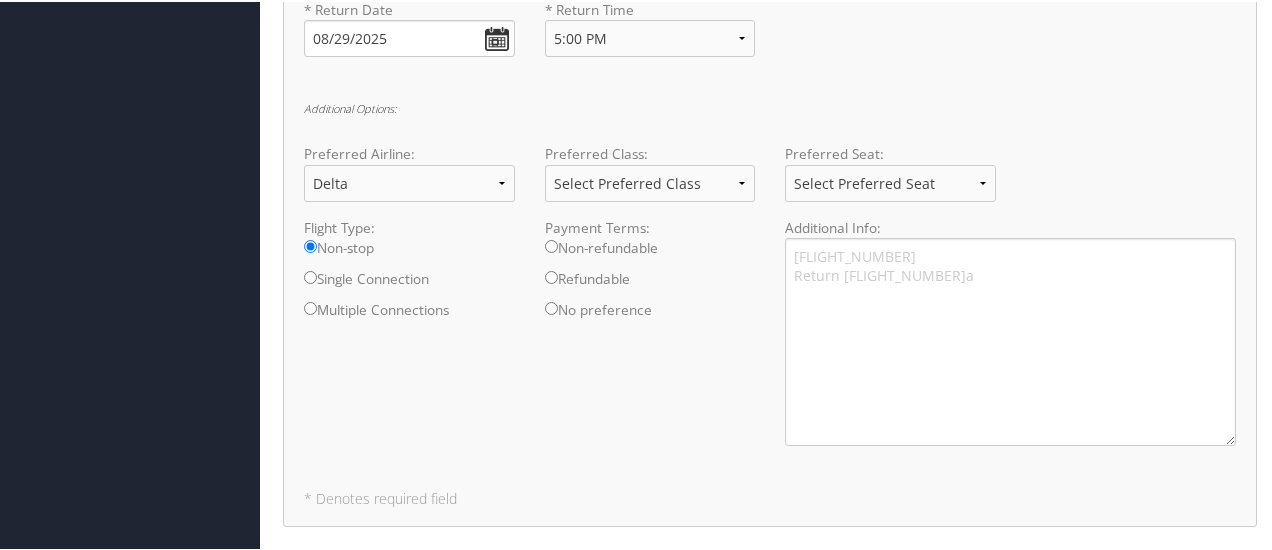 type on "m" 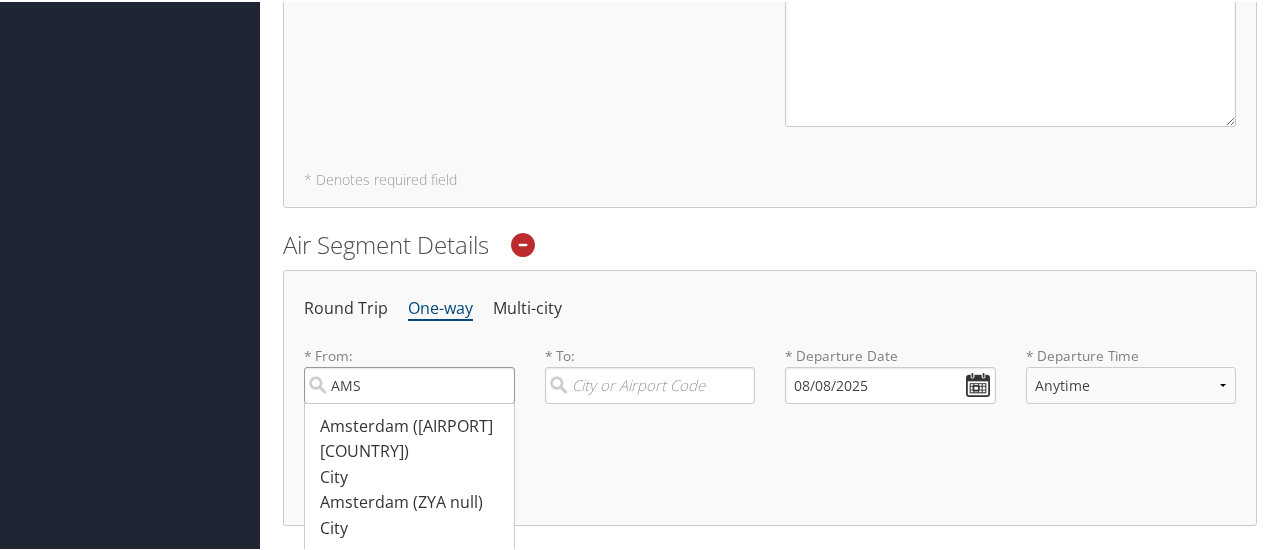 scroll, scrollTop: 1213, scrollLeft: 0, axis: vertical 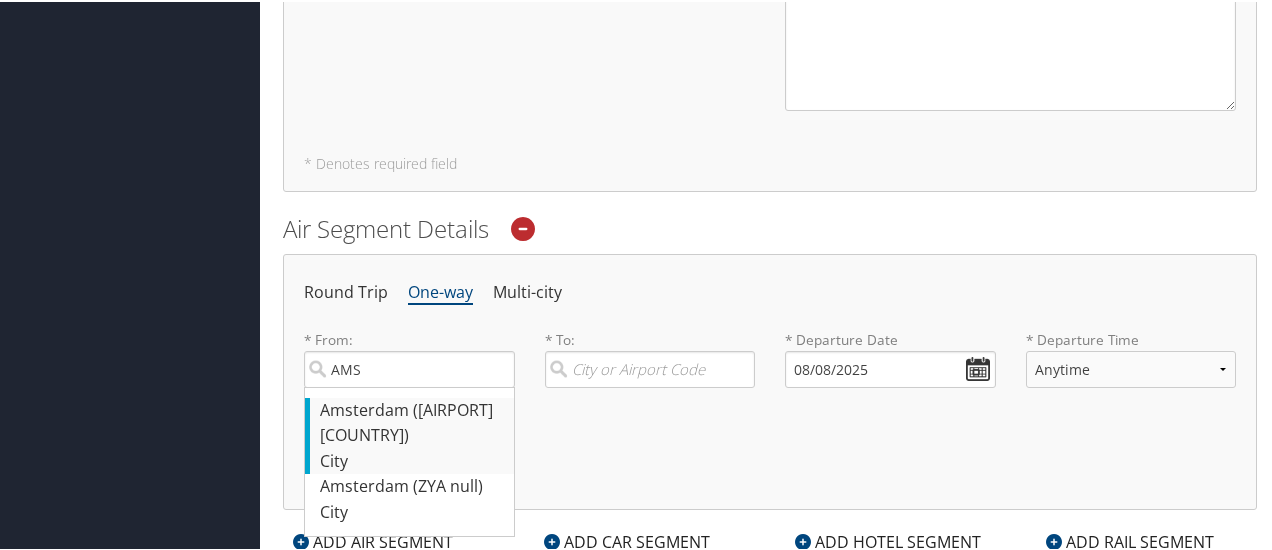 click on "[CITY]   ([AIRPORT] [COUNTRY])" at bounding box center [412, 421] 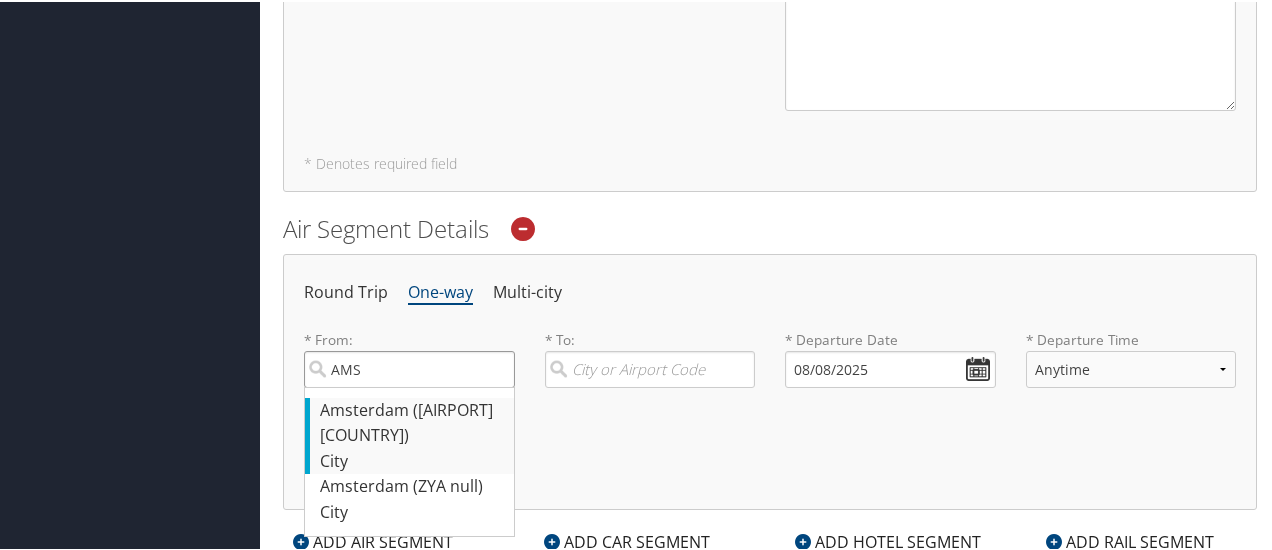 click on "AMS" at bounding box center (409, 367) 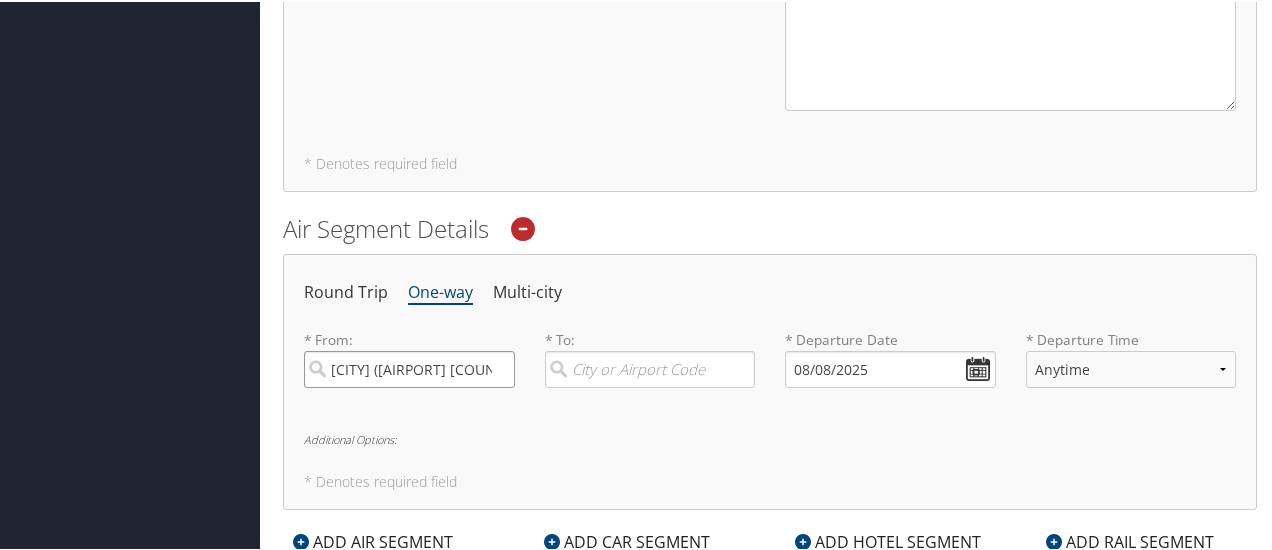 scroll, scrollTop: 0, scrollLeft: 43, axis: horizontal 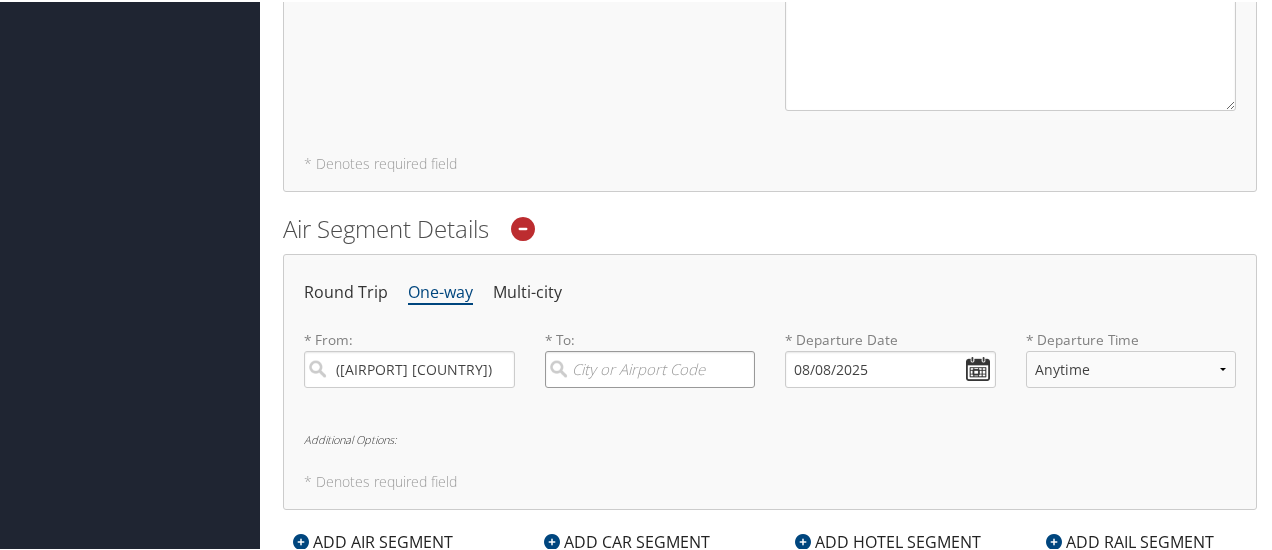 click at bounding box center (650, 367) 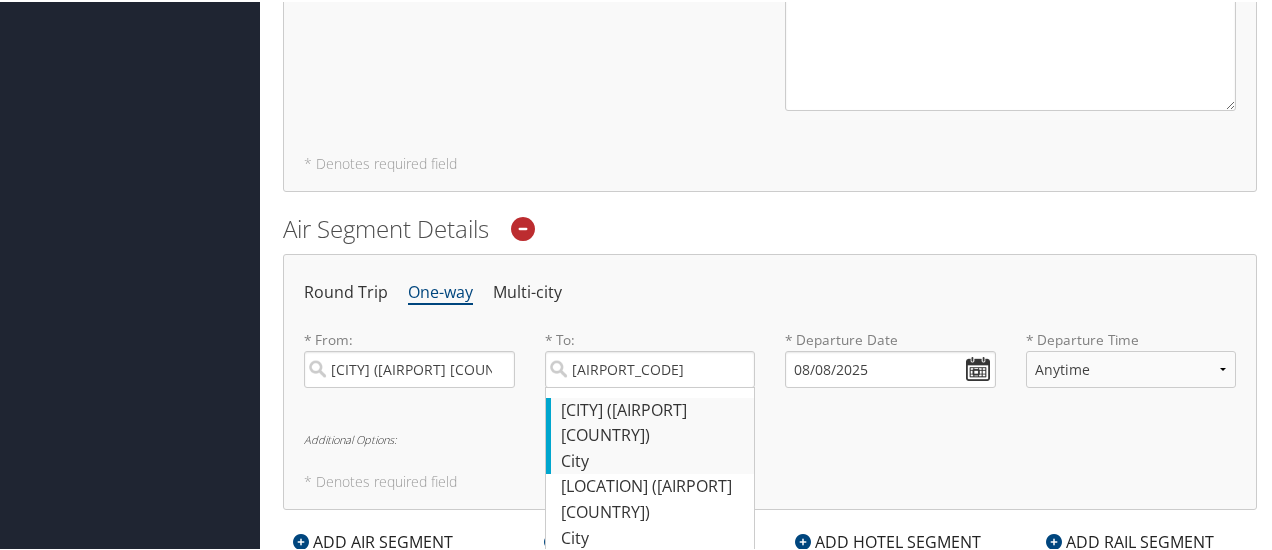 click on "[CITY] ([AIRPORT] [COUNTRY])" at bounding box center [653, 421] 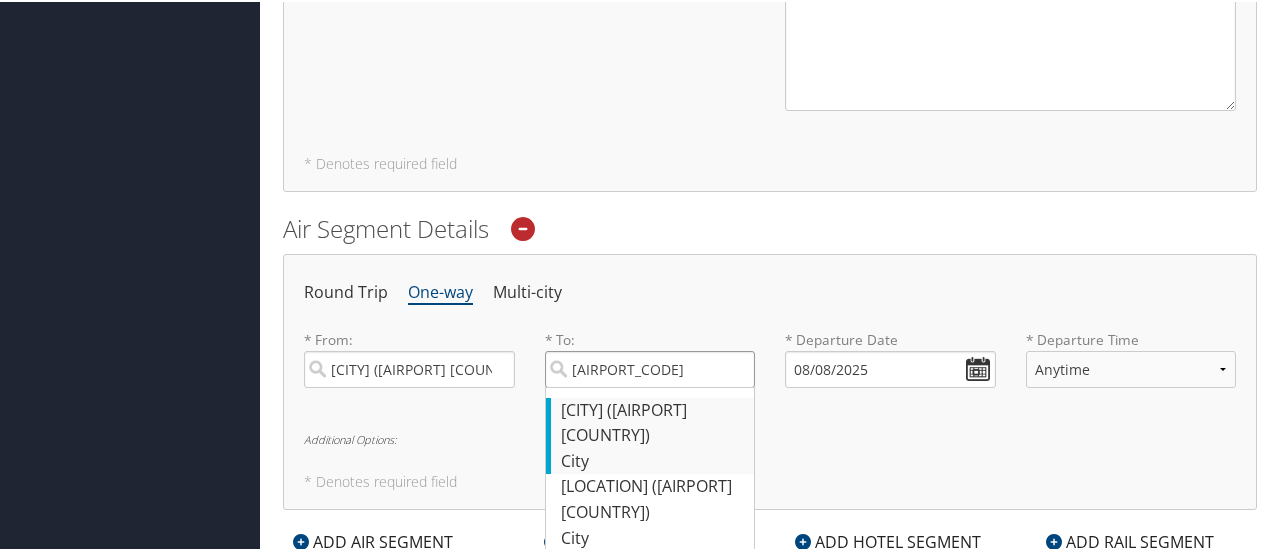 click on "[AIRPORT_CODE]" at bounding box center [650, 367] 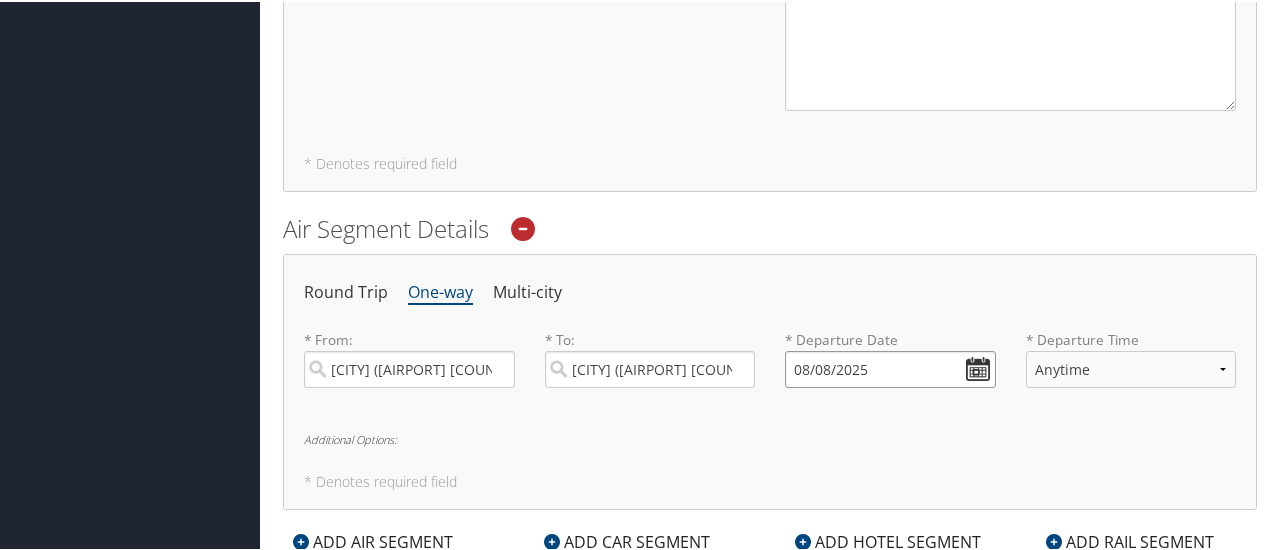 click on "08/08/2025" at bounding box center (890, 367) 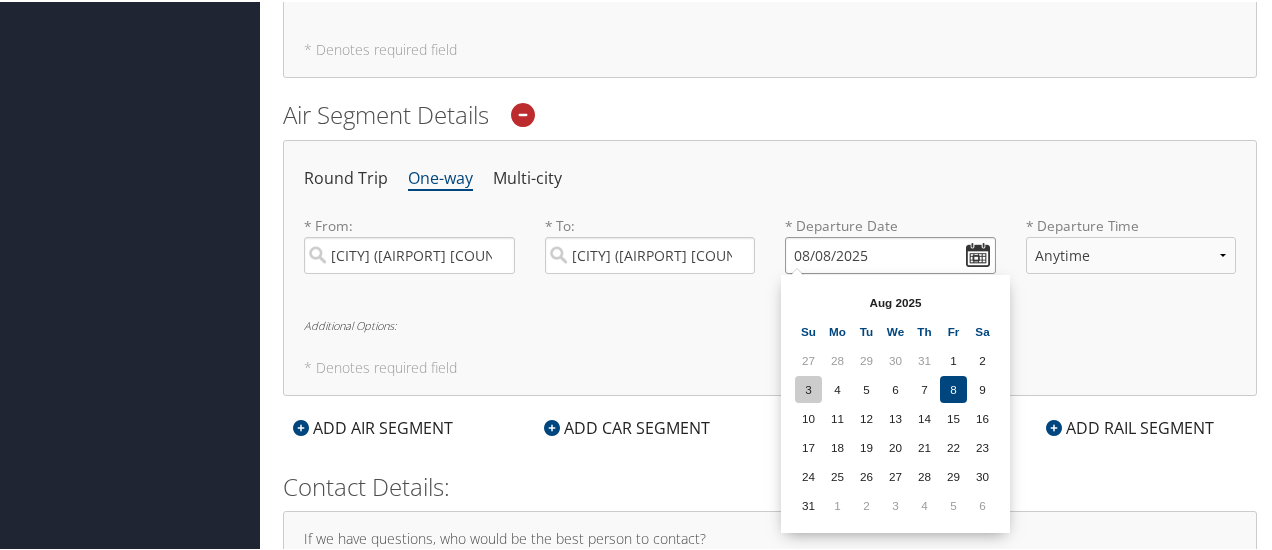 scroll, scrollTop: 1336, scrollLeft: 0, axis: vertical 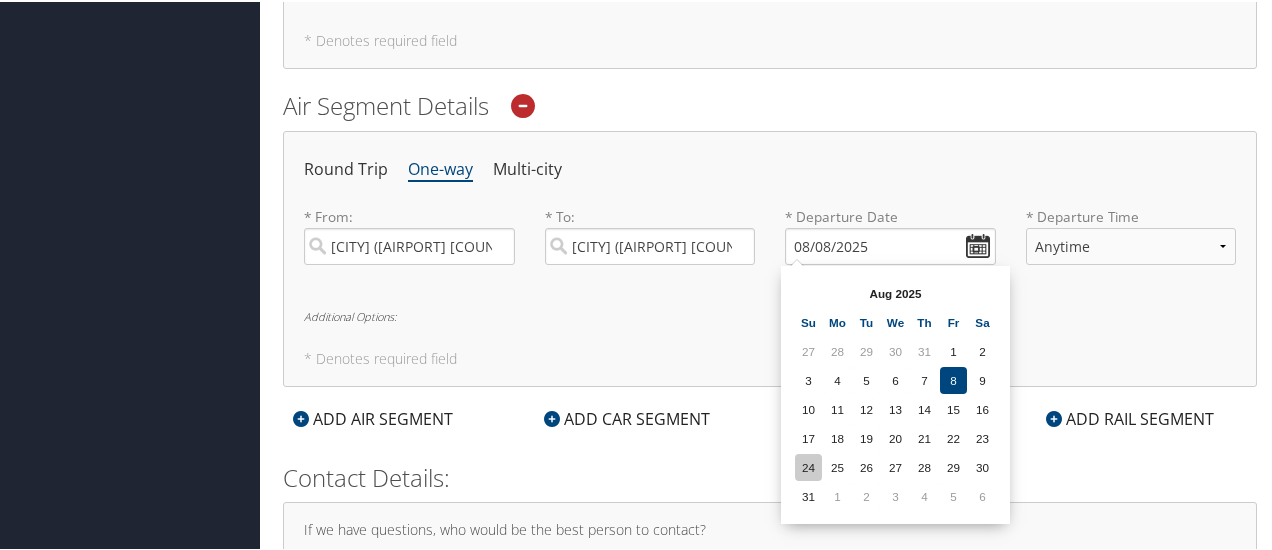 click on "24" at bounding box center [808, 465] 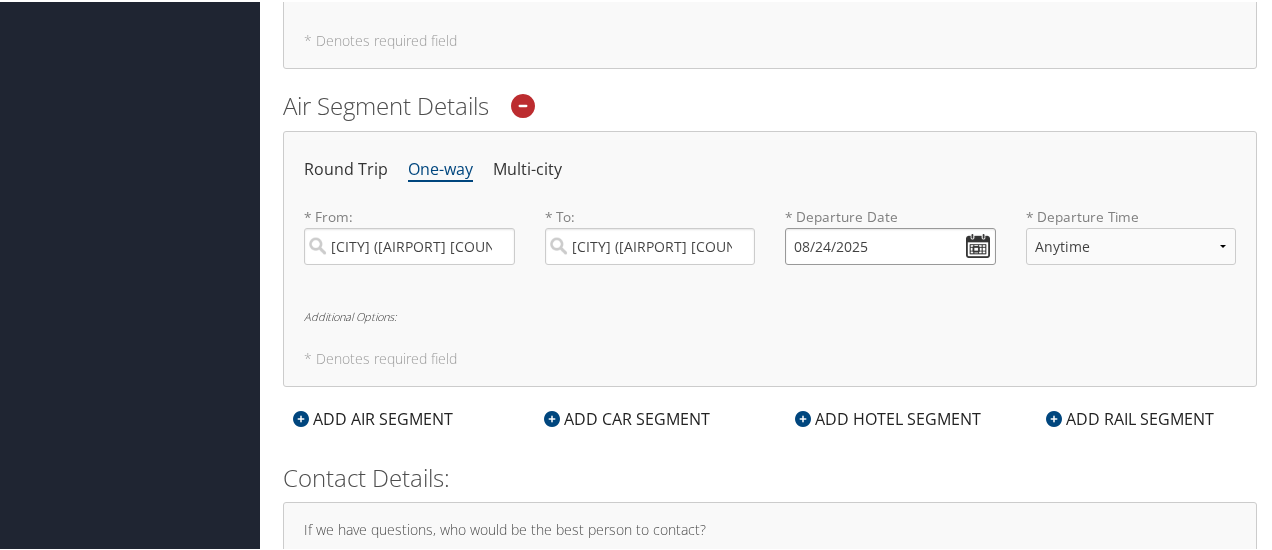 click on "08/24/2025" at bounding box center [890, 244] 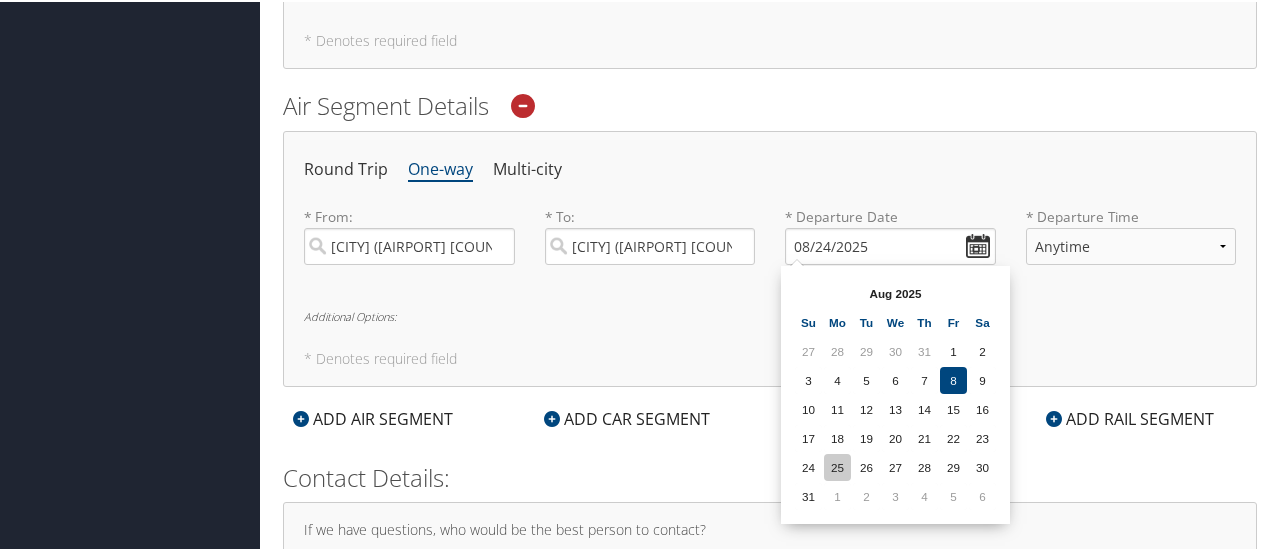 click on "25" at bounding box center [837, 465] 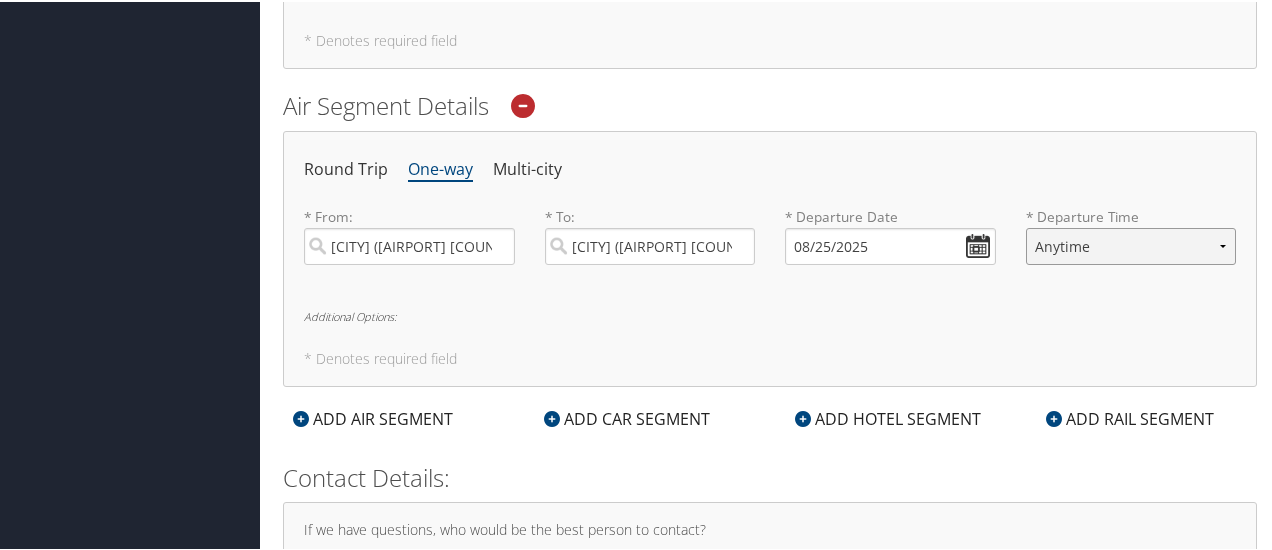 select on "6:00 PM" 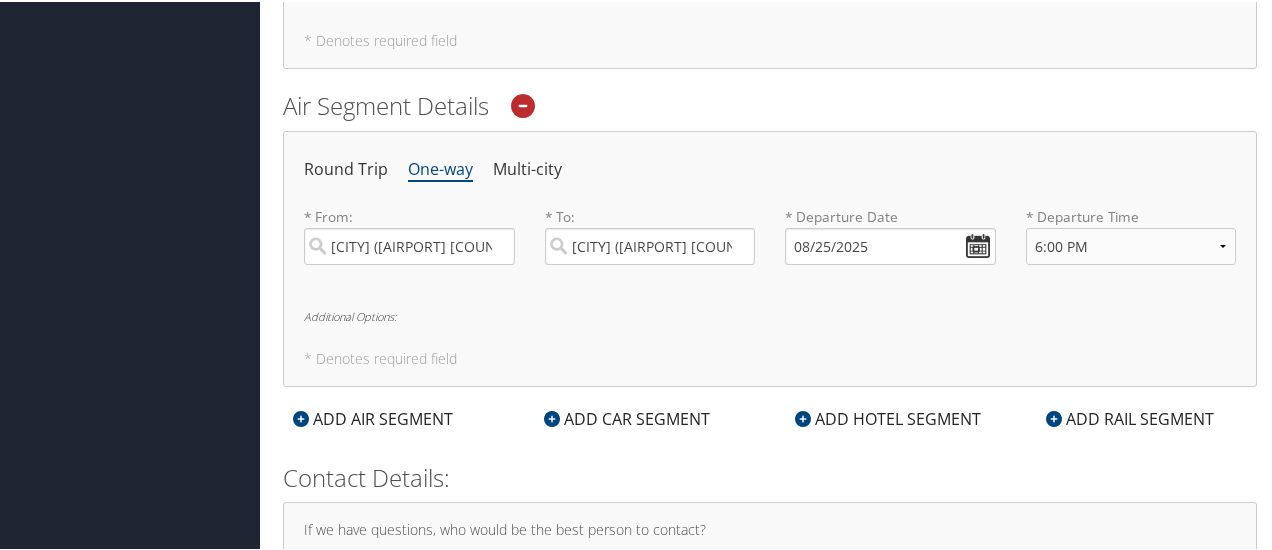 click on "Round Trip One-way Multi-city * From: [CITY] ([AIRPORT] [COUNTRY]) Required * To: [CITY] ([AIRPORT] [COUNTRY]) Required * Departure Date [DATE] Dates must be valid * Departure Time Anytime Early Morning (5AM-7AM) Morning (7AM-12PM) Afternoon (12PM-5PM) Evening (5PM-10PM) Red Eye (10PM-5AM)  12:00 AM   1:00 AM   2:00 AM   3:00 AM   4:00 AM   5:00 AM   6:00 AM   7:00 AM   8:00 AM   9:00 AM   10:00 AM   11:00 AM   12:00 PM (Noon)   1:00 PM   2:00 PM   3:00 PM   4:00 PM   5:00 PM   6:00 PM   7:00 PM   8:00 PM   9:00 PM   10:00 PM   11:00 PM  Required   Additional Options: * Denotes required field" at bounding box center (770, 257) 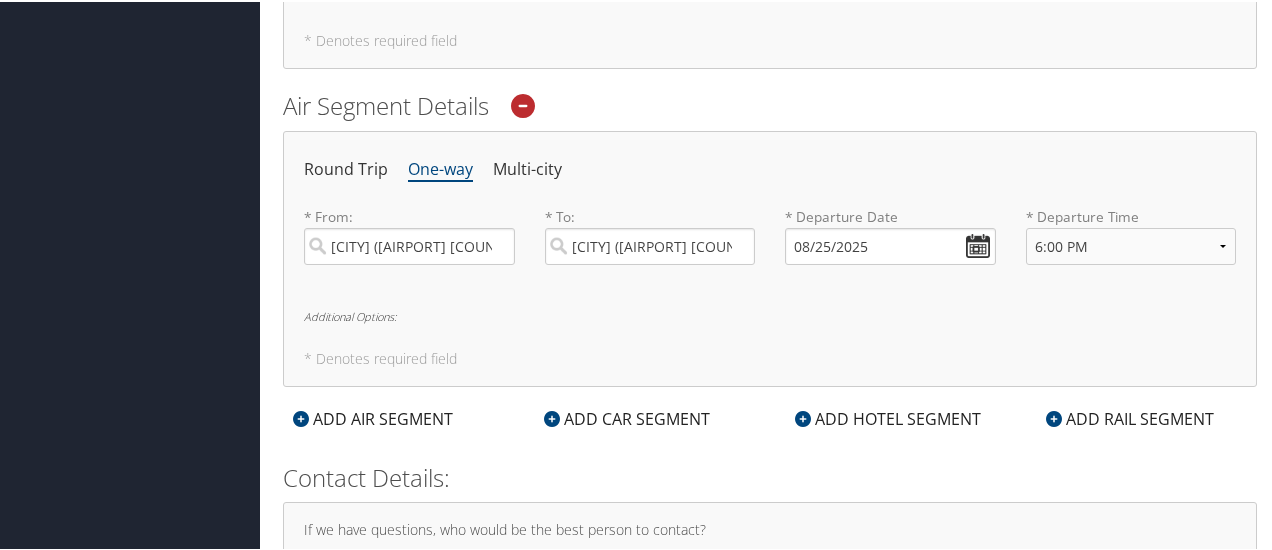 click on "ADD AIR SEGMENT" at bounding box center [373, 417] 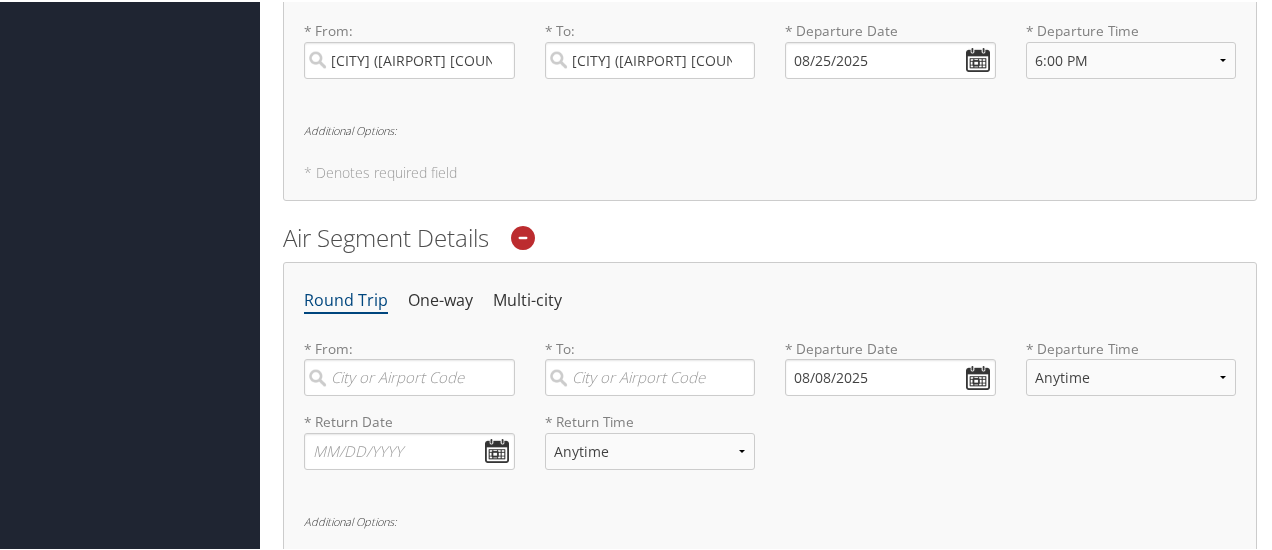 scroll, scrollTop: 1625, scrollLeft: 0, axis: vertical 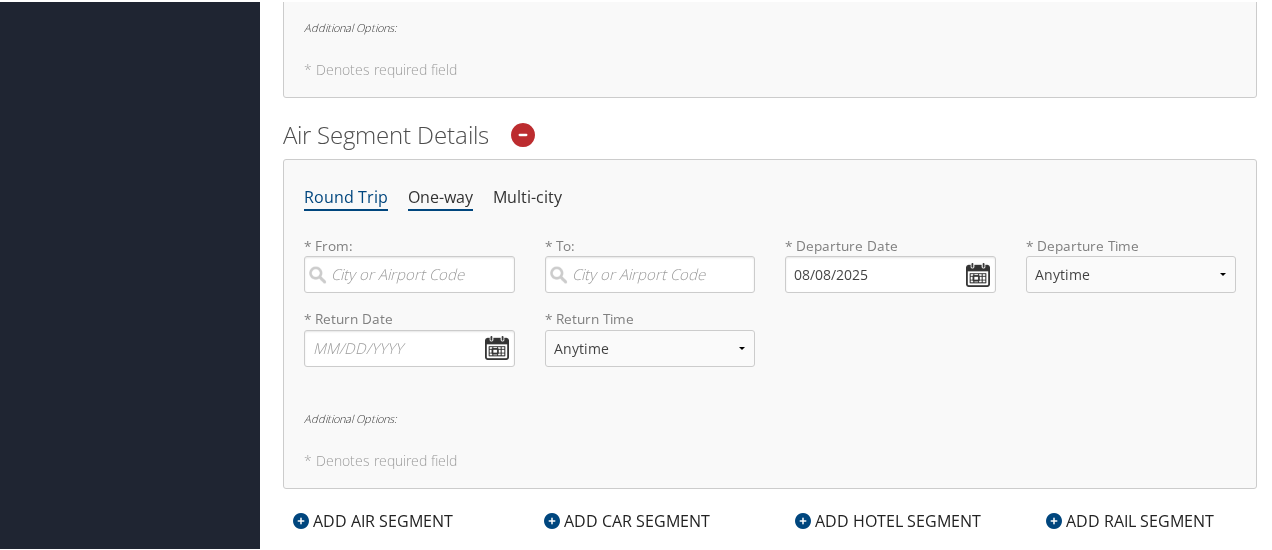 click on "One-way" at bounding box center (440, 196) 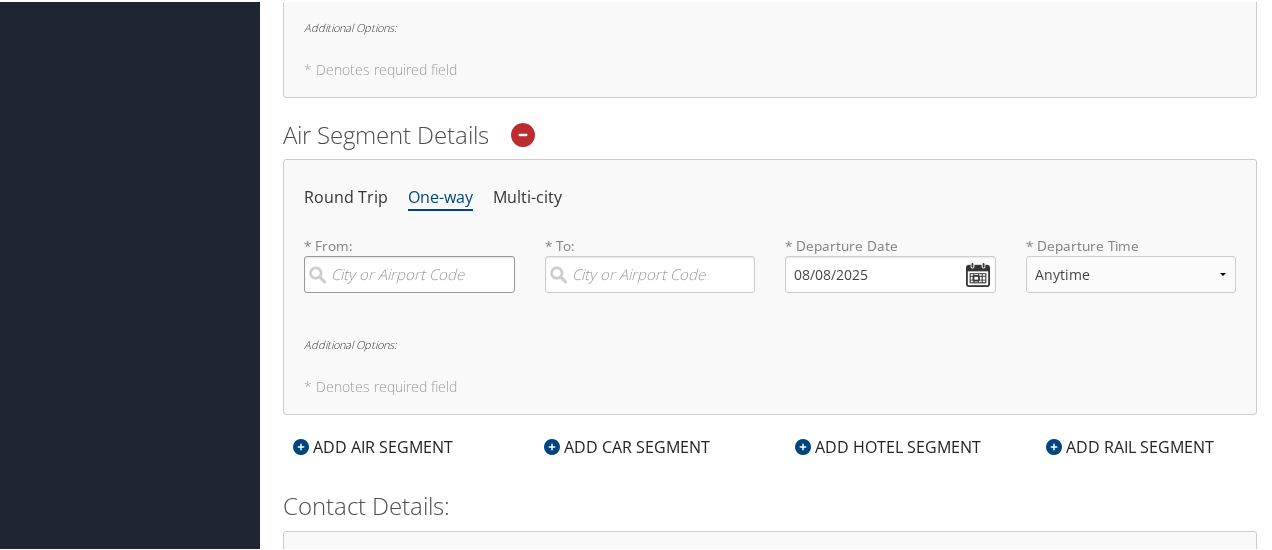 click at bounding box center [409, 272] 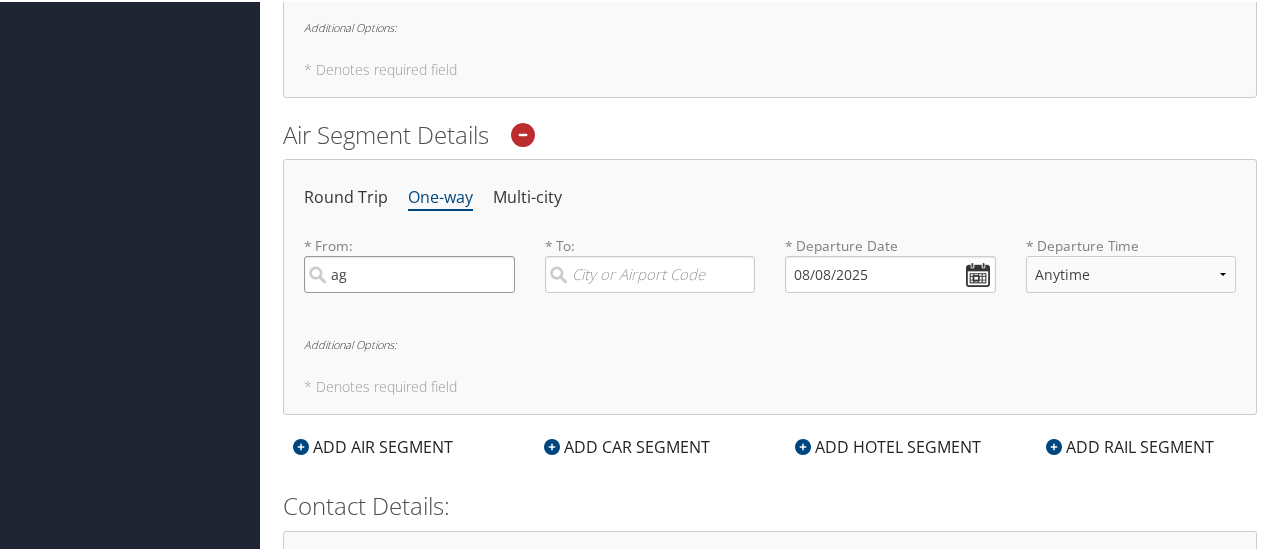 type on "[CITY]" 